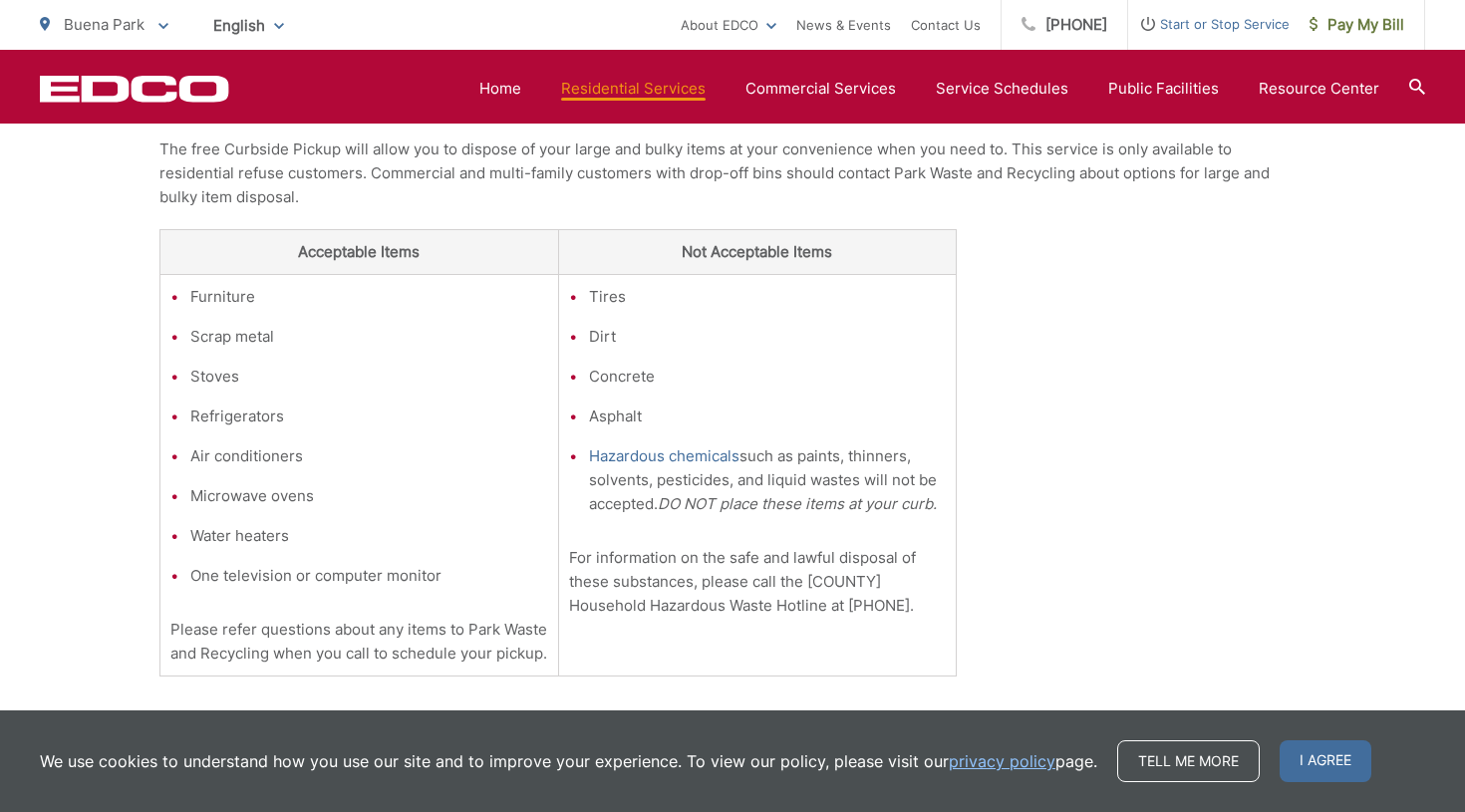 scroll, scrollTop: 702, scrollLeft: 0, axis: vertical 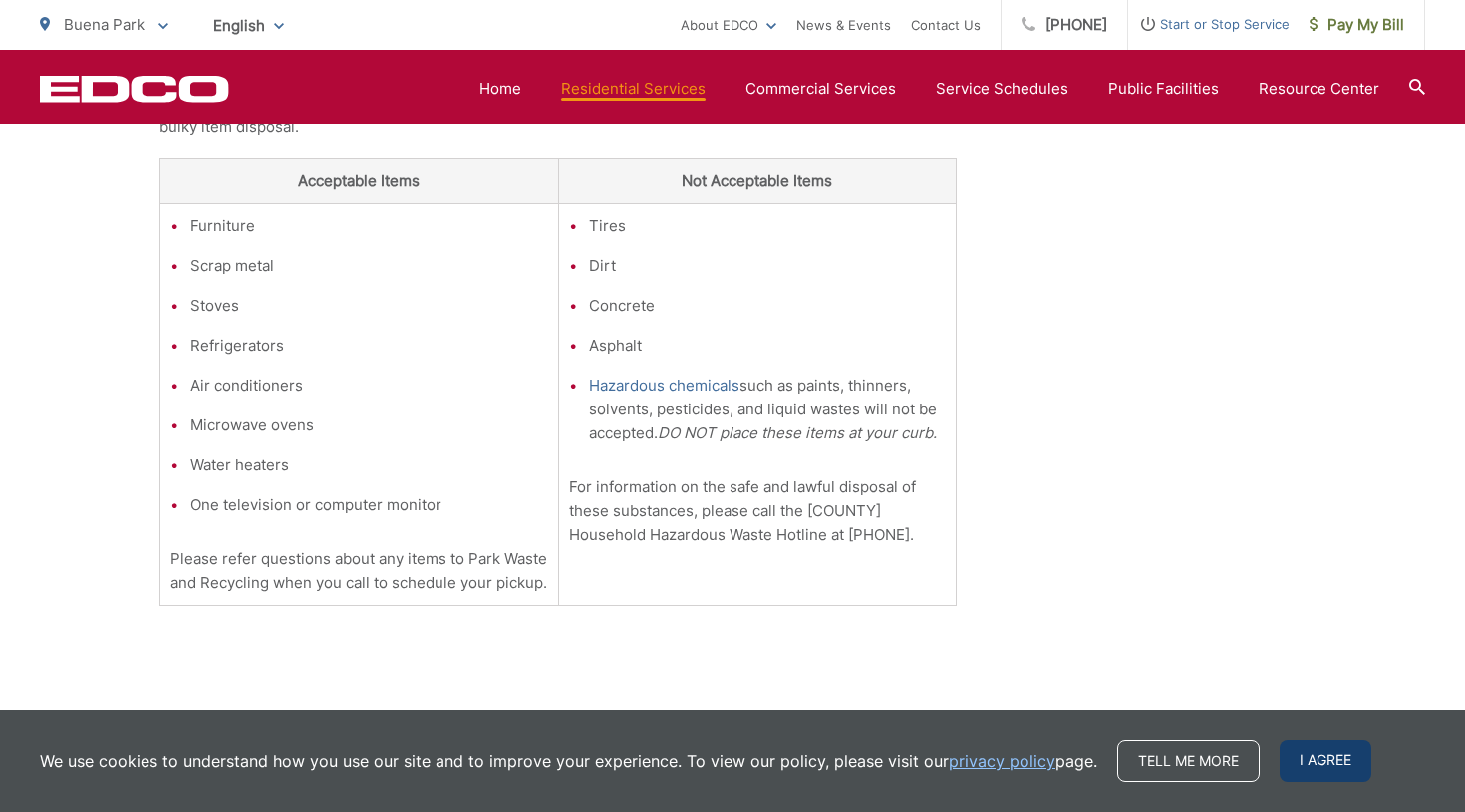 click on "I agree" at bounding box center (1325, 761) 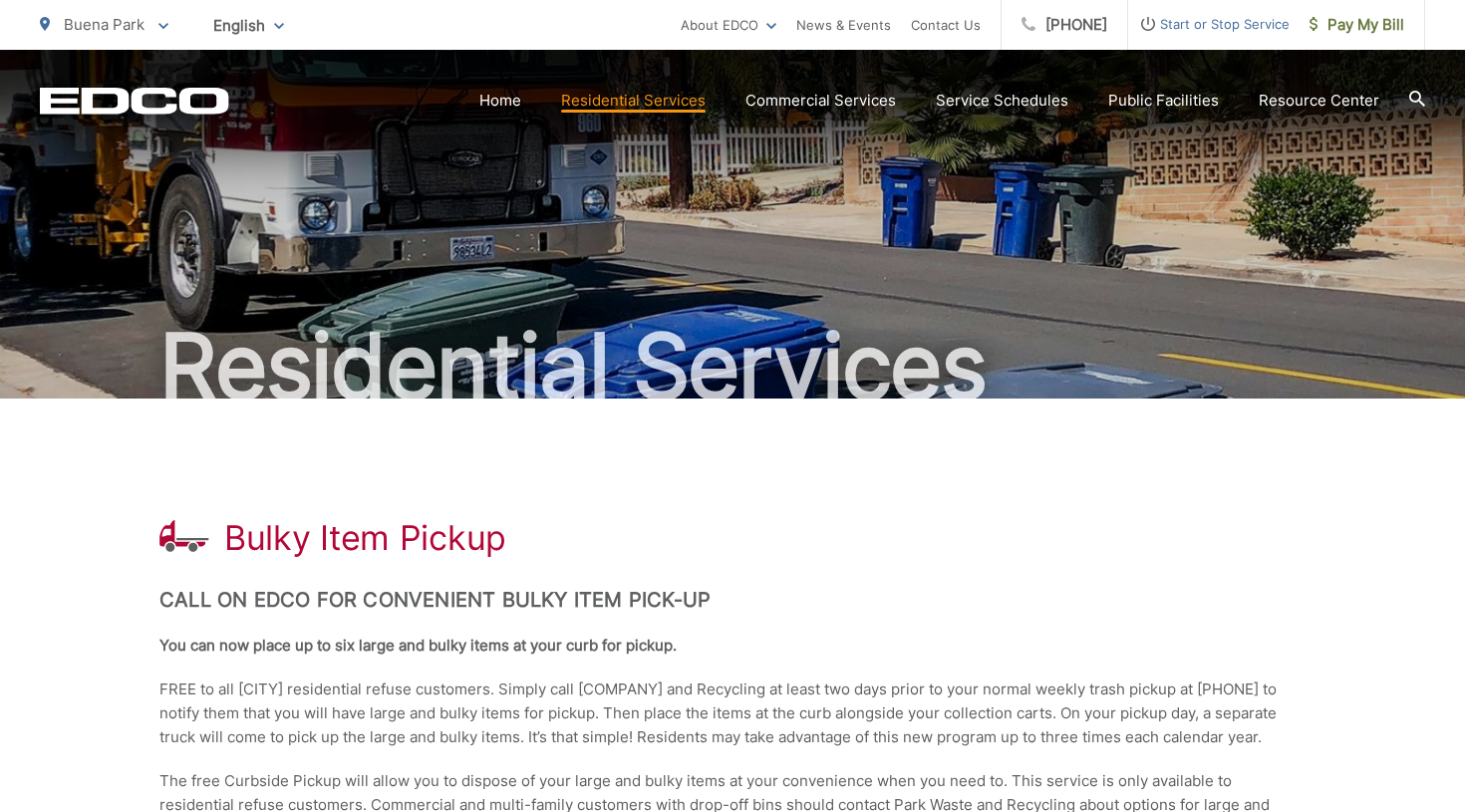 scroll, scrollTop: 0, scrollLeft: 0, axis: both 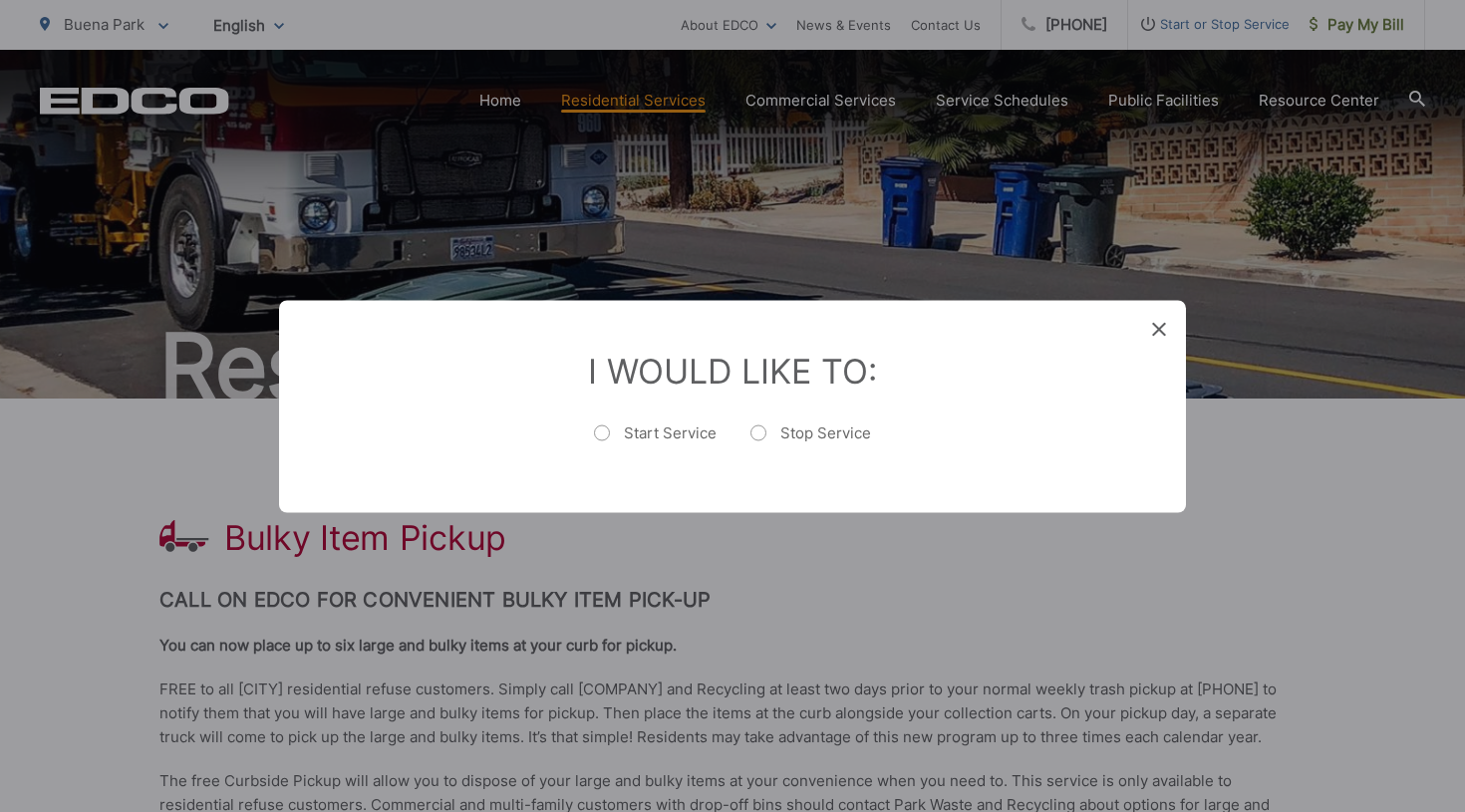 click on "Start Service" at bounding box center (655, 442) 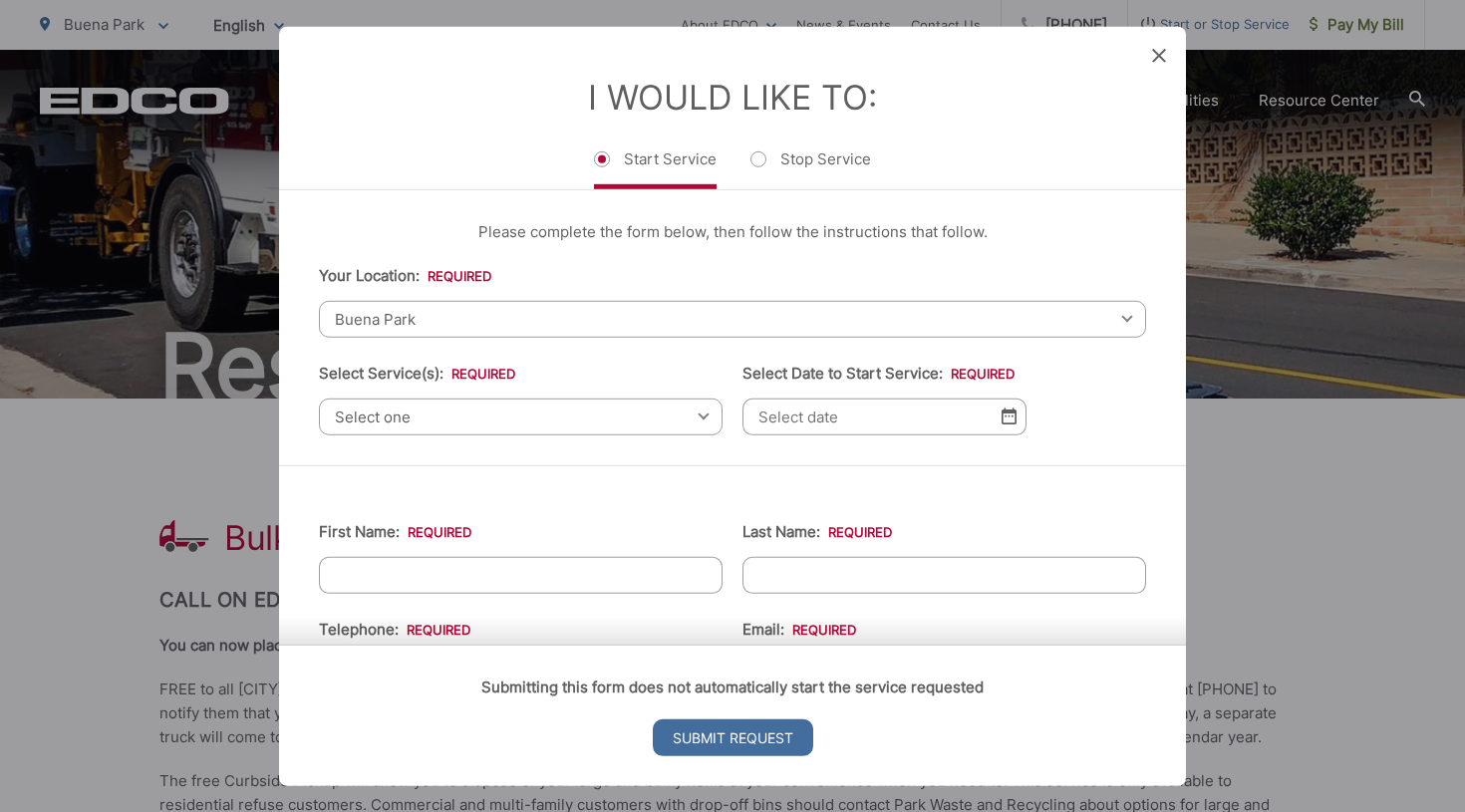 click on "Select one" at bounding box center [520, 415] 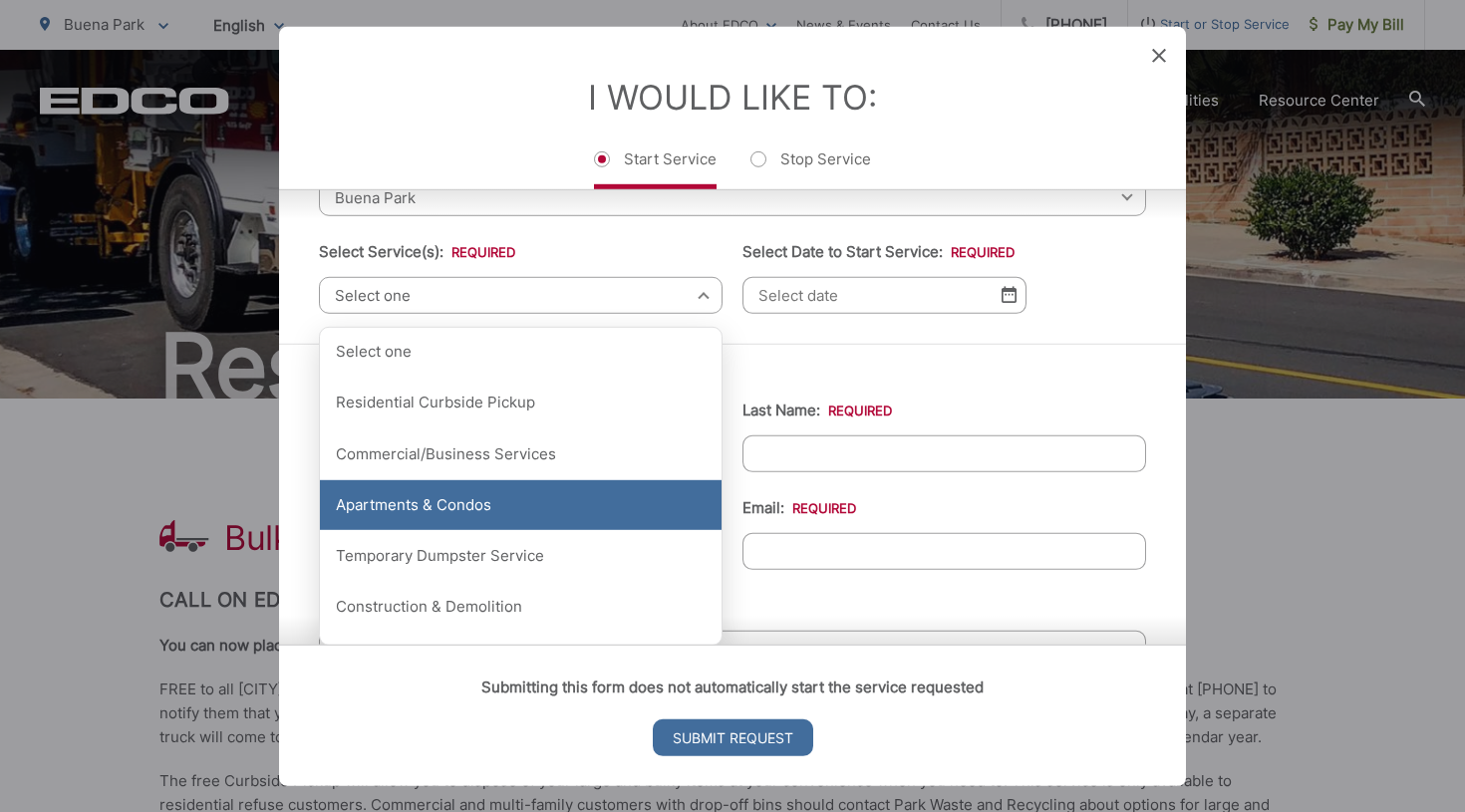 scroll, scrollTop: 120, scrollLeft: 0, axis: vertical 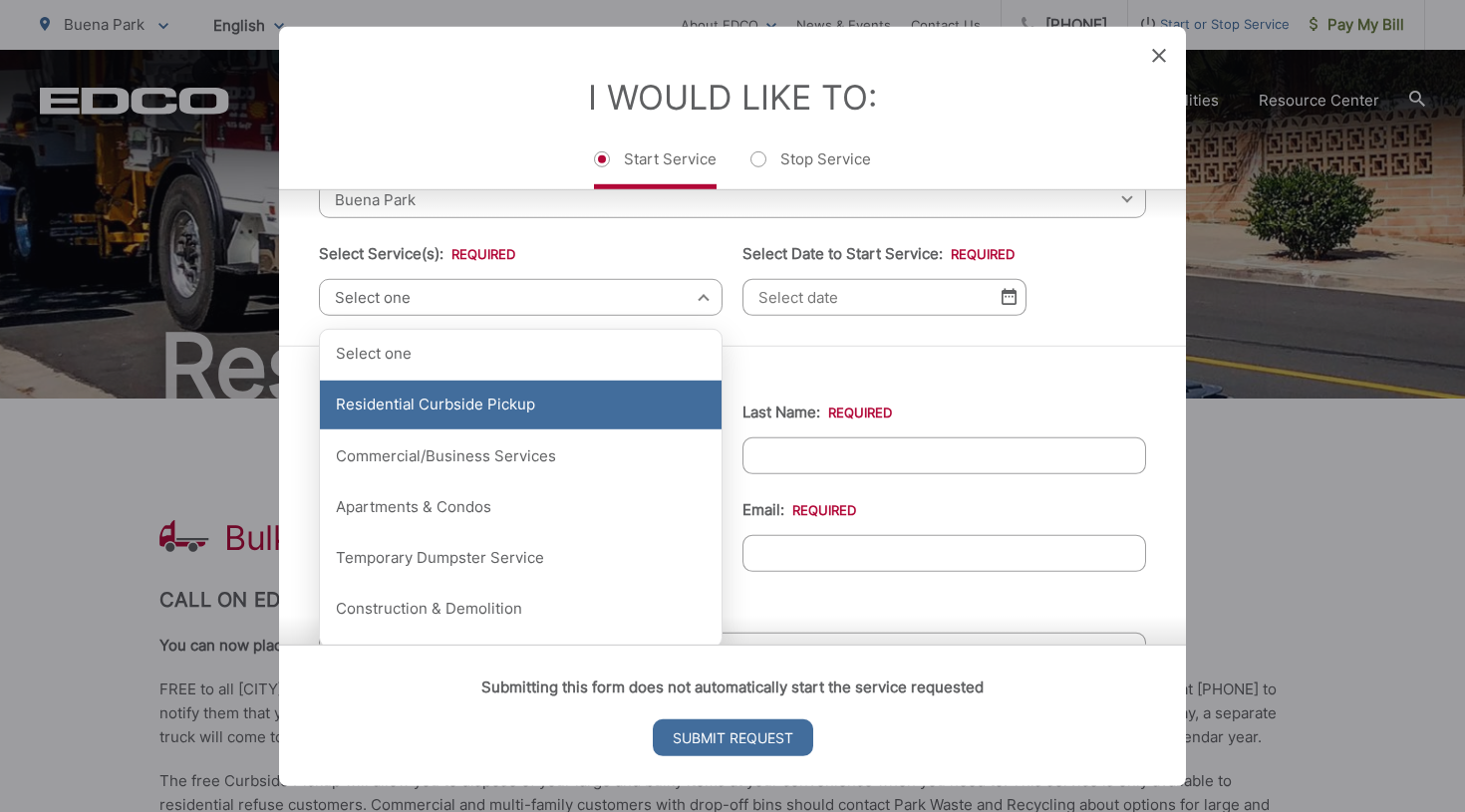 click on "Residential Curbside Pickup" at bounding box center [520, 405] 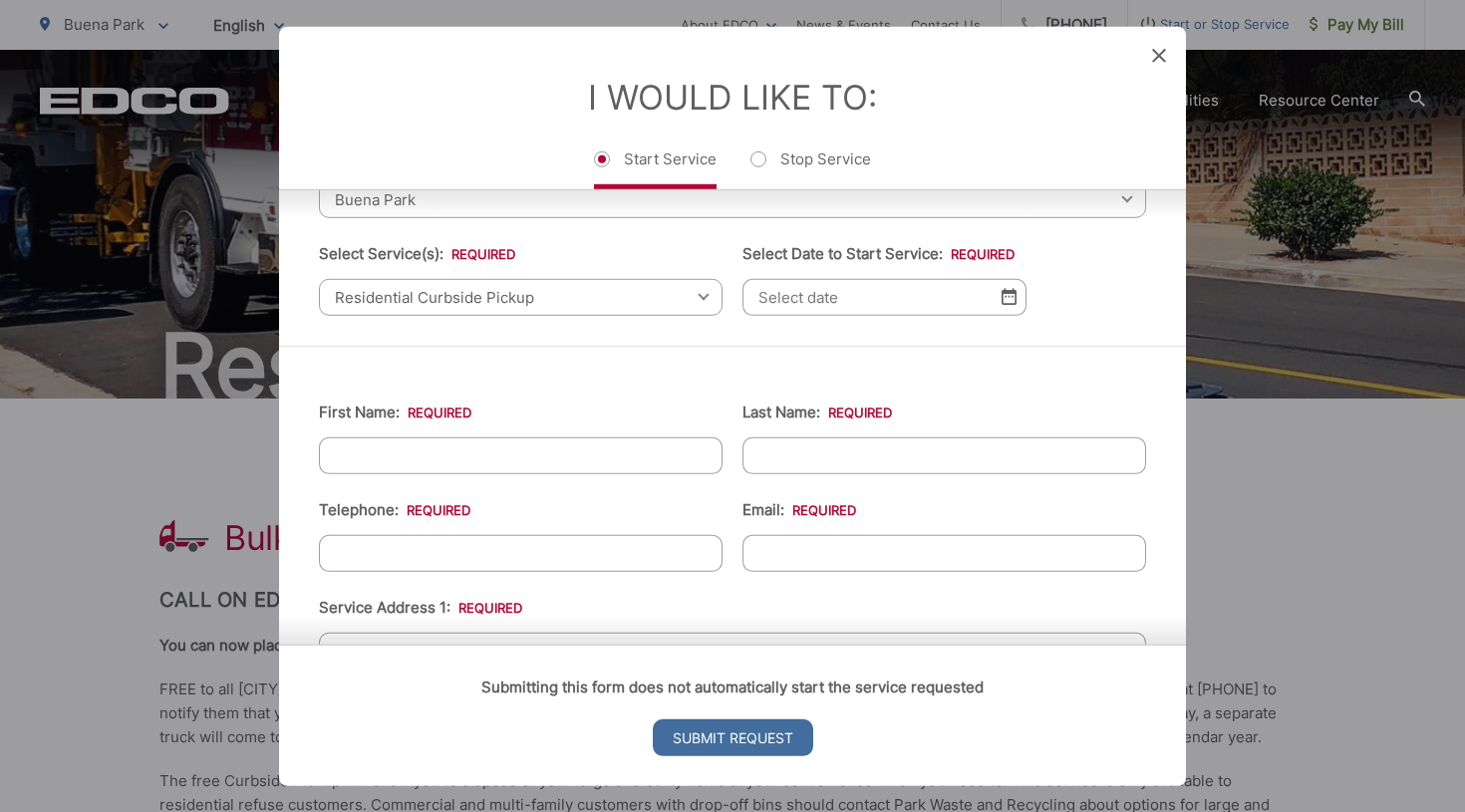 click on "Select Date to Start Service: *" at bounding box center (884, 296) 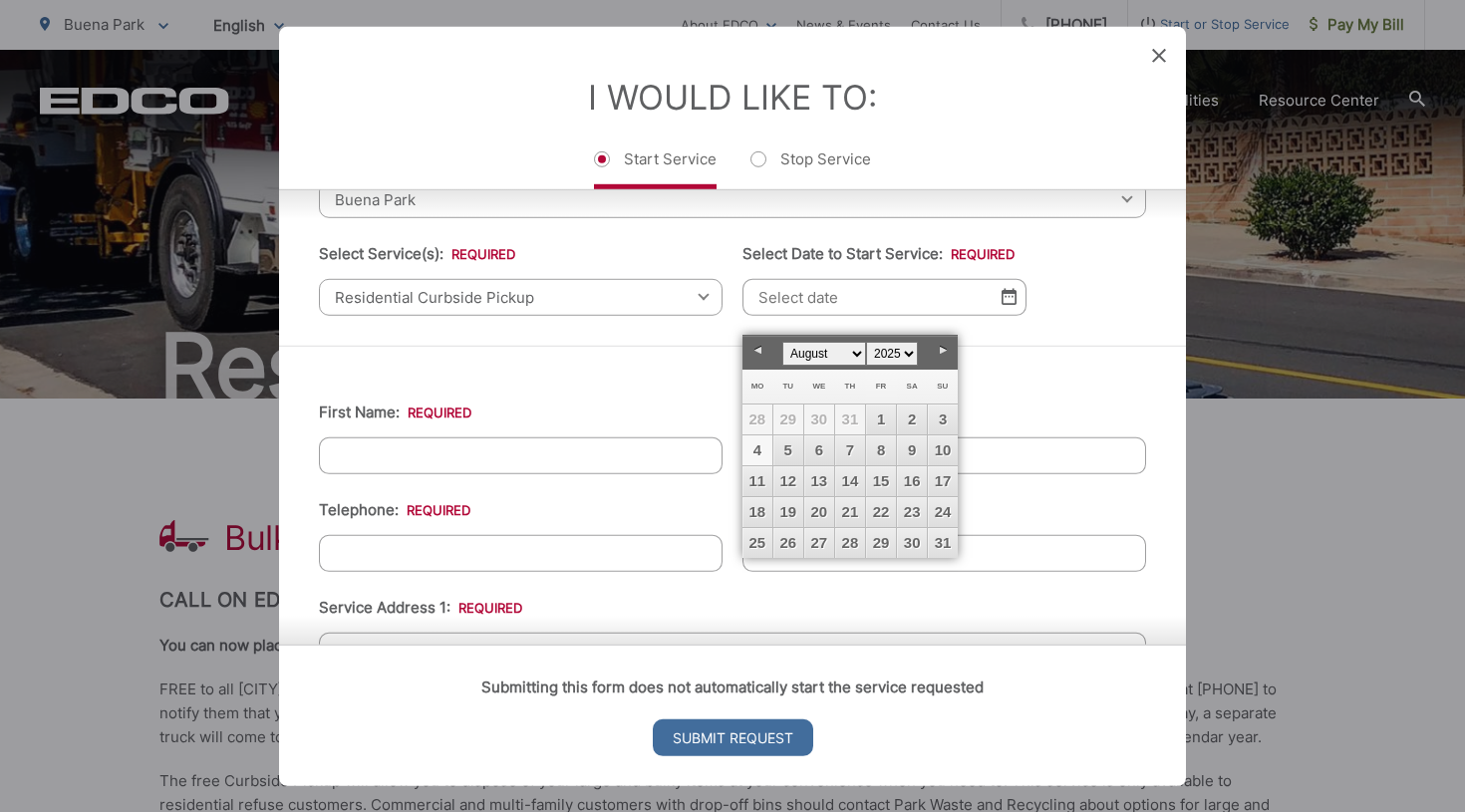 click on "4" at bounding box center [757, 450] 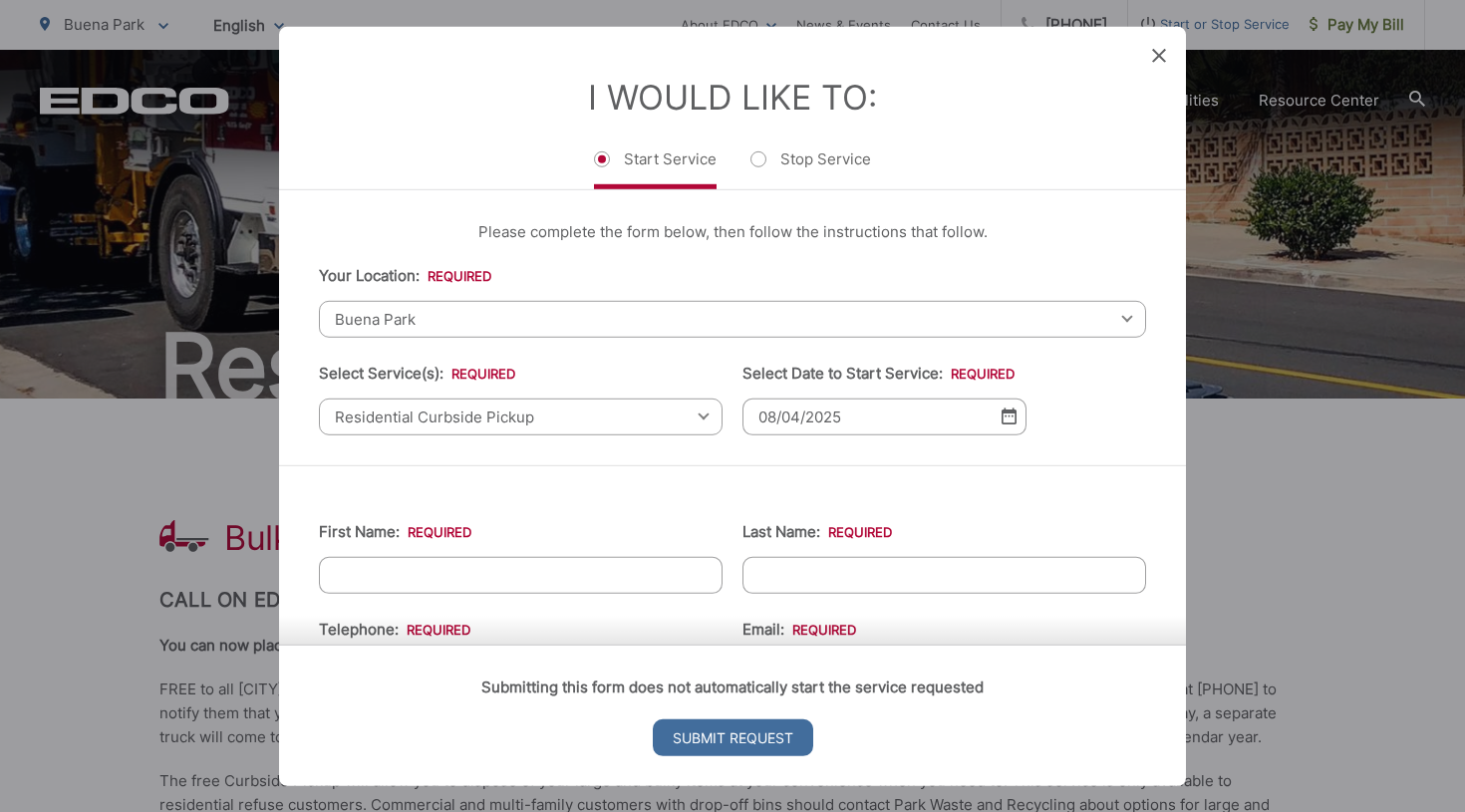 scroll, scrollTop: 0, scrollLeft: 0, axis: both 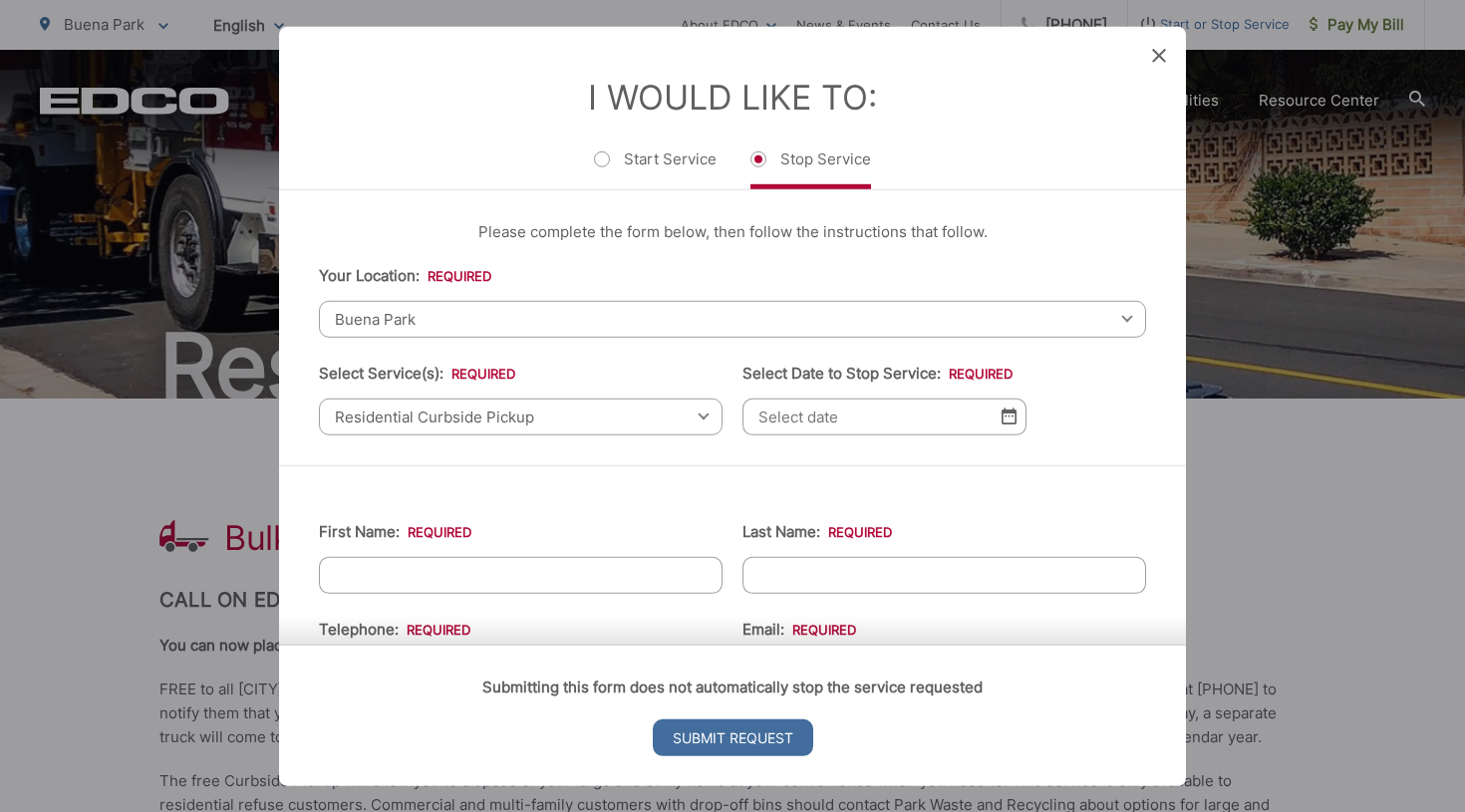 click on "Buena Park" at bounding box center (732, 318) 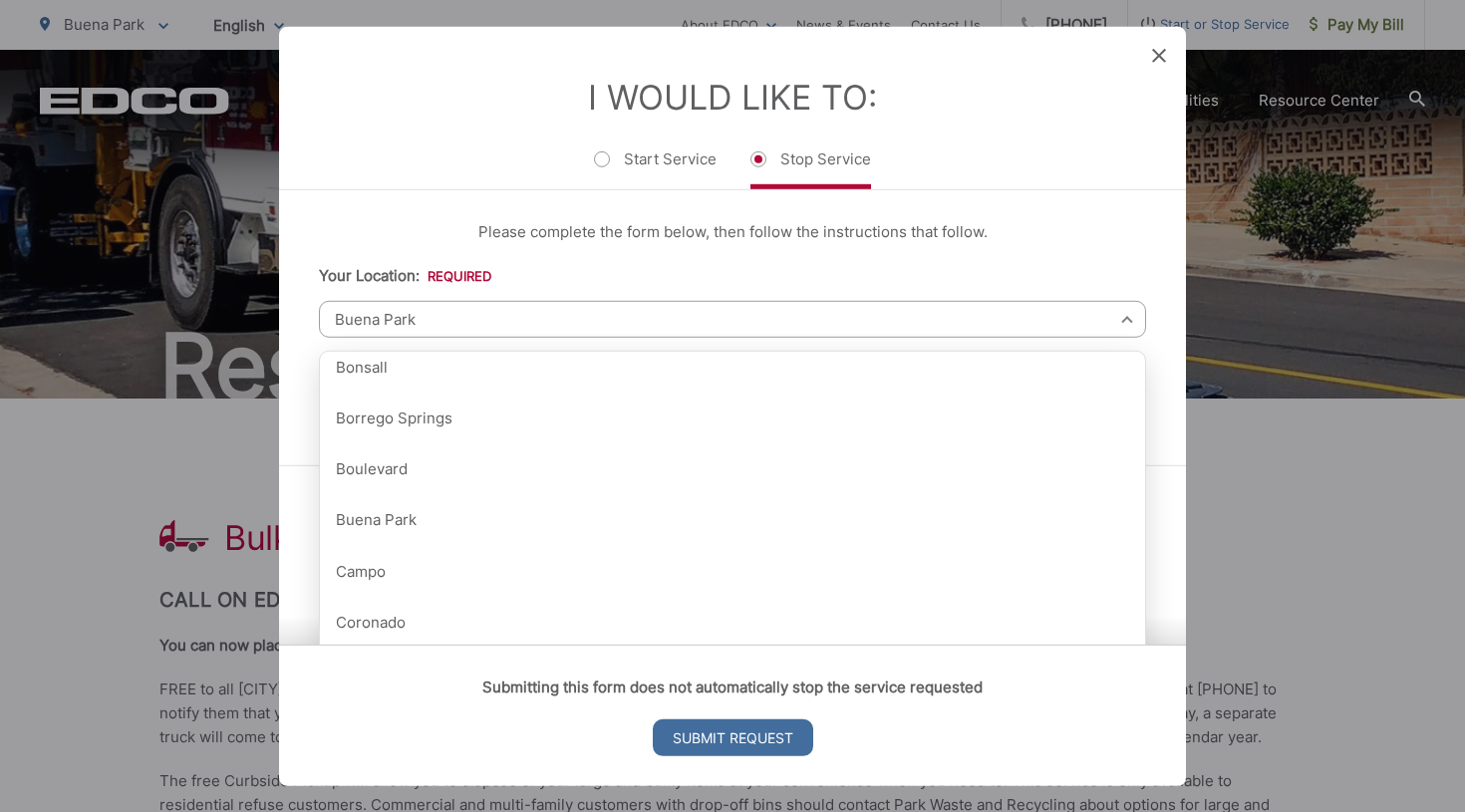 scroll, scrollTop: 261, scrollLeft: 0, axis: vertical 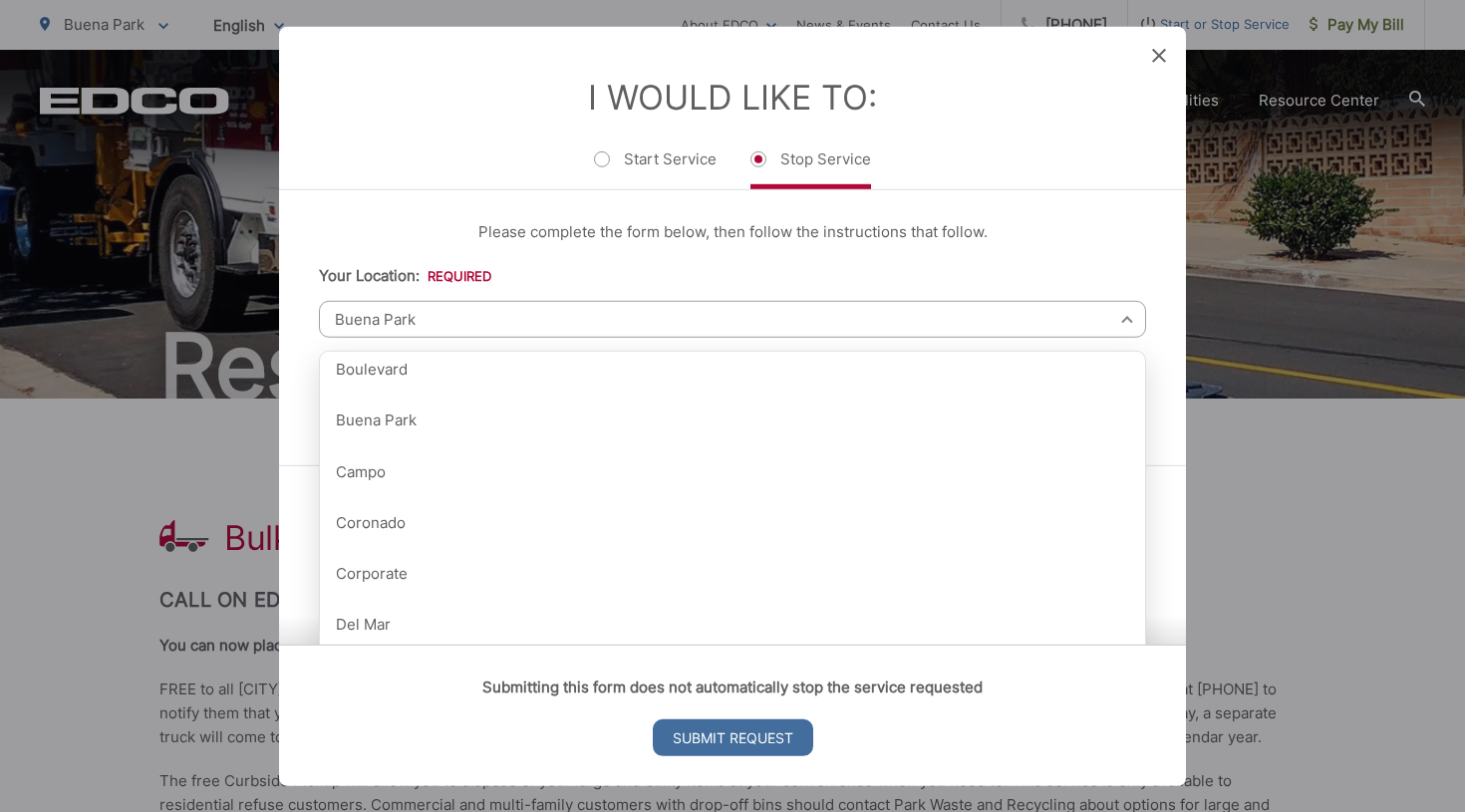 click 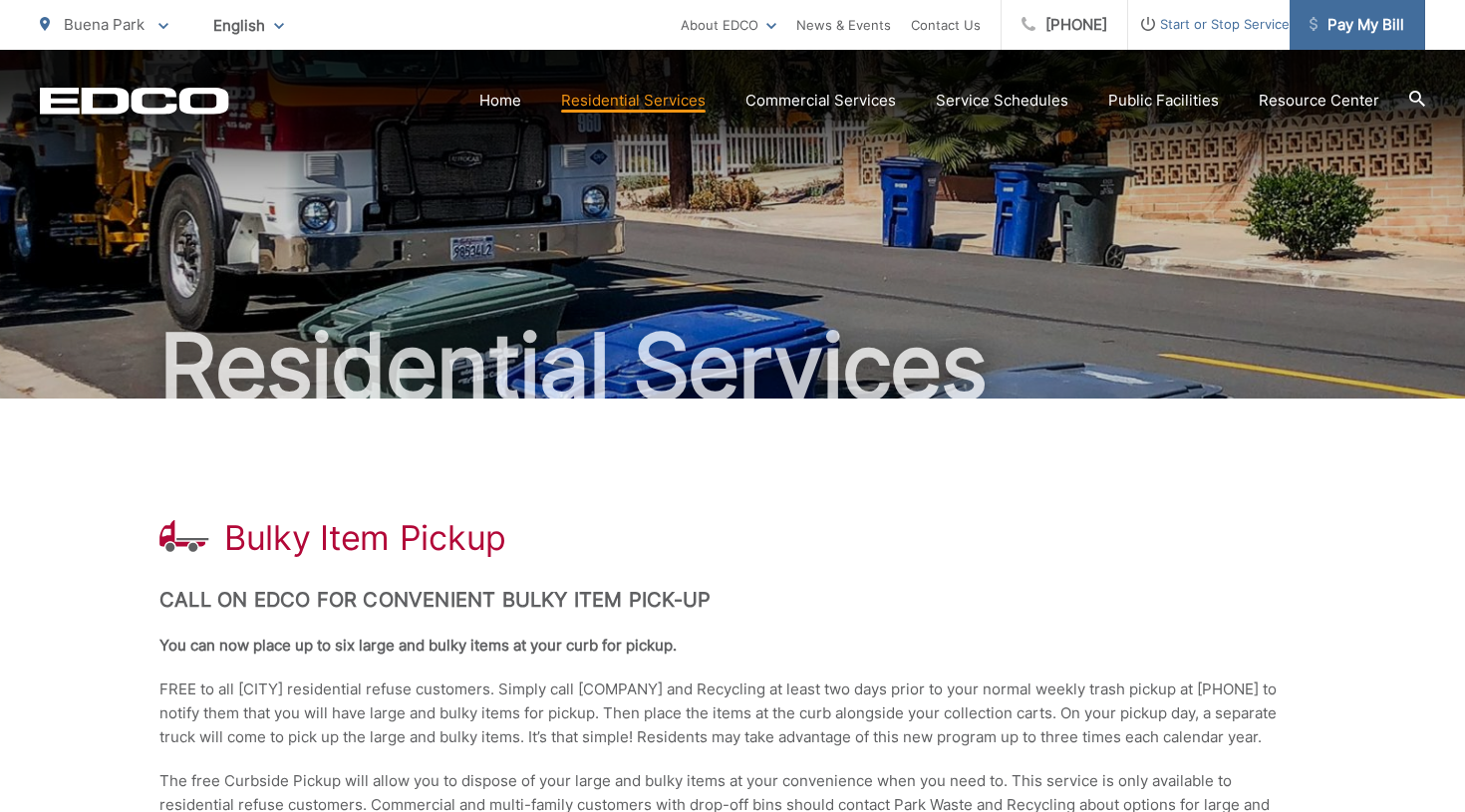 click on "Pay My Bill" at bounding box center (1356, 25) 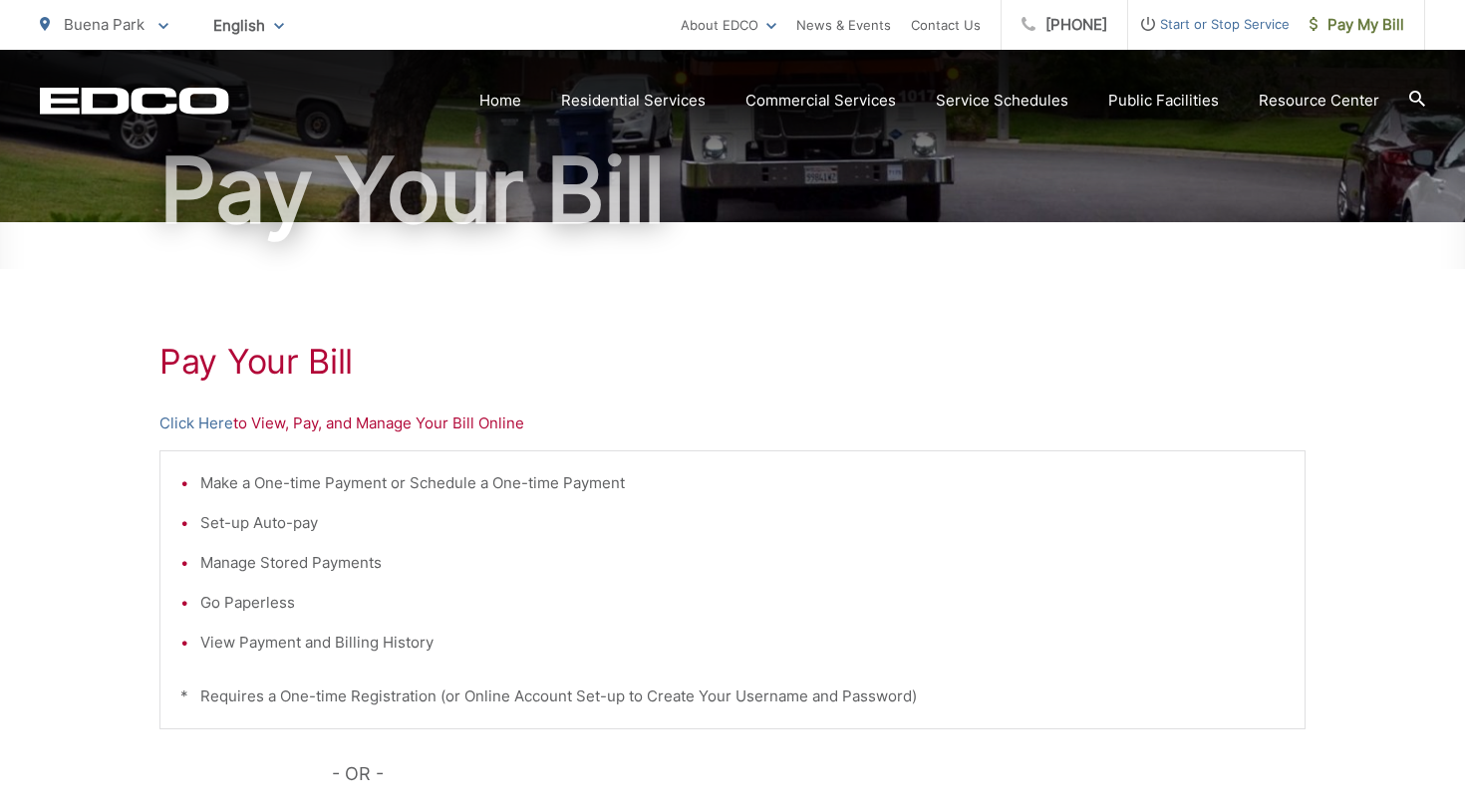 scroll, scrollTop: 340, scrollLeft: 0, axis: vertical 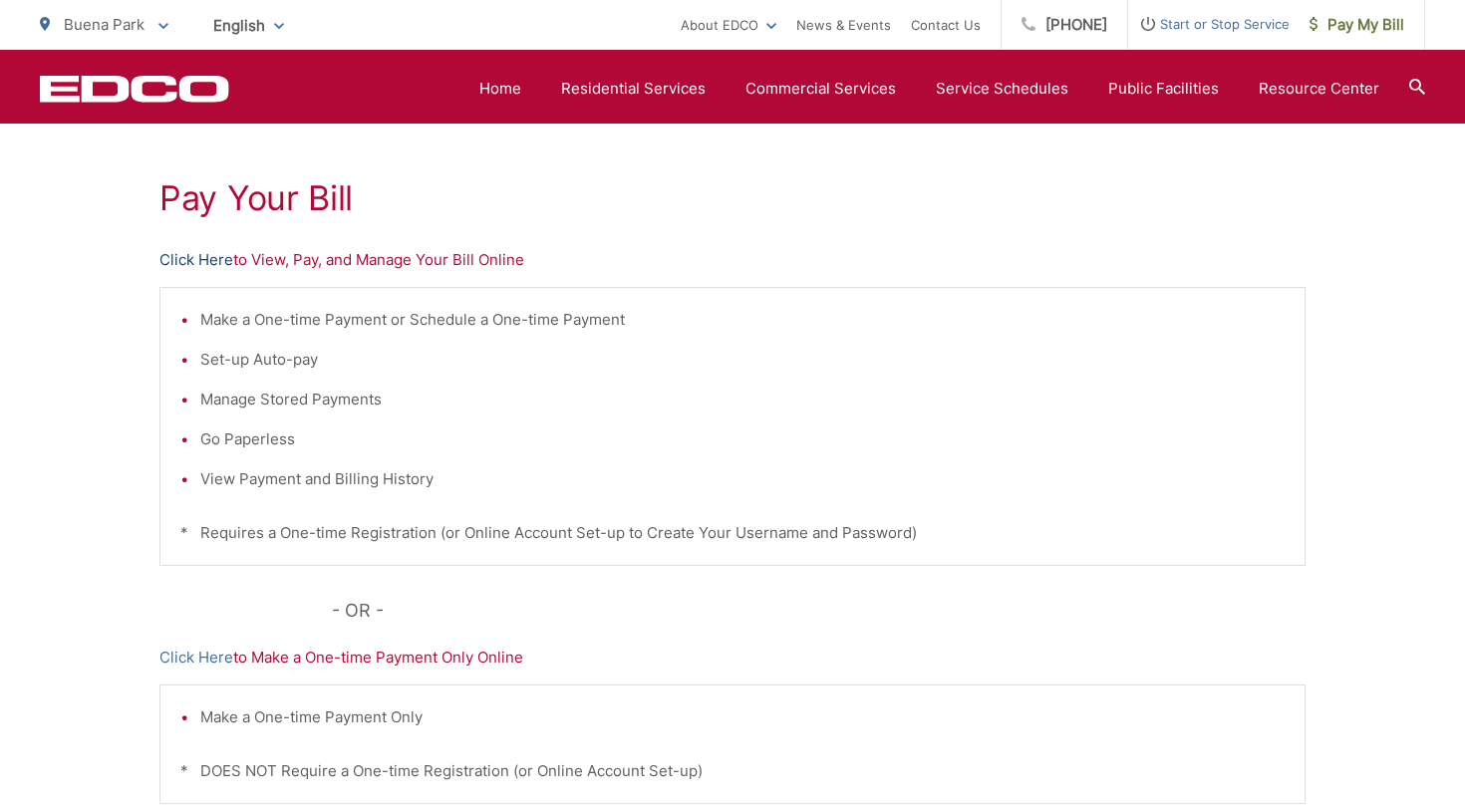 click on "Click Here" at bounding box center [196, 260] 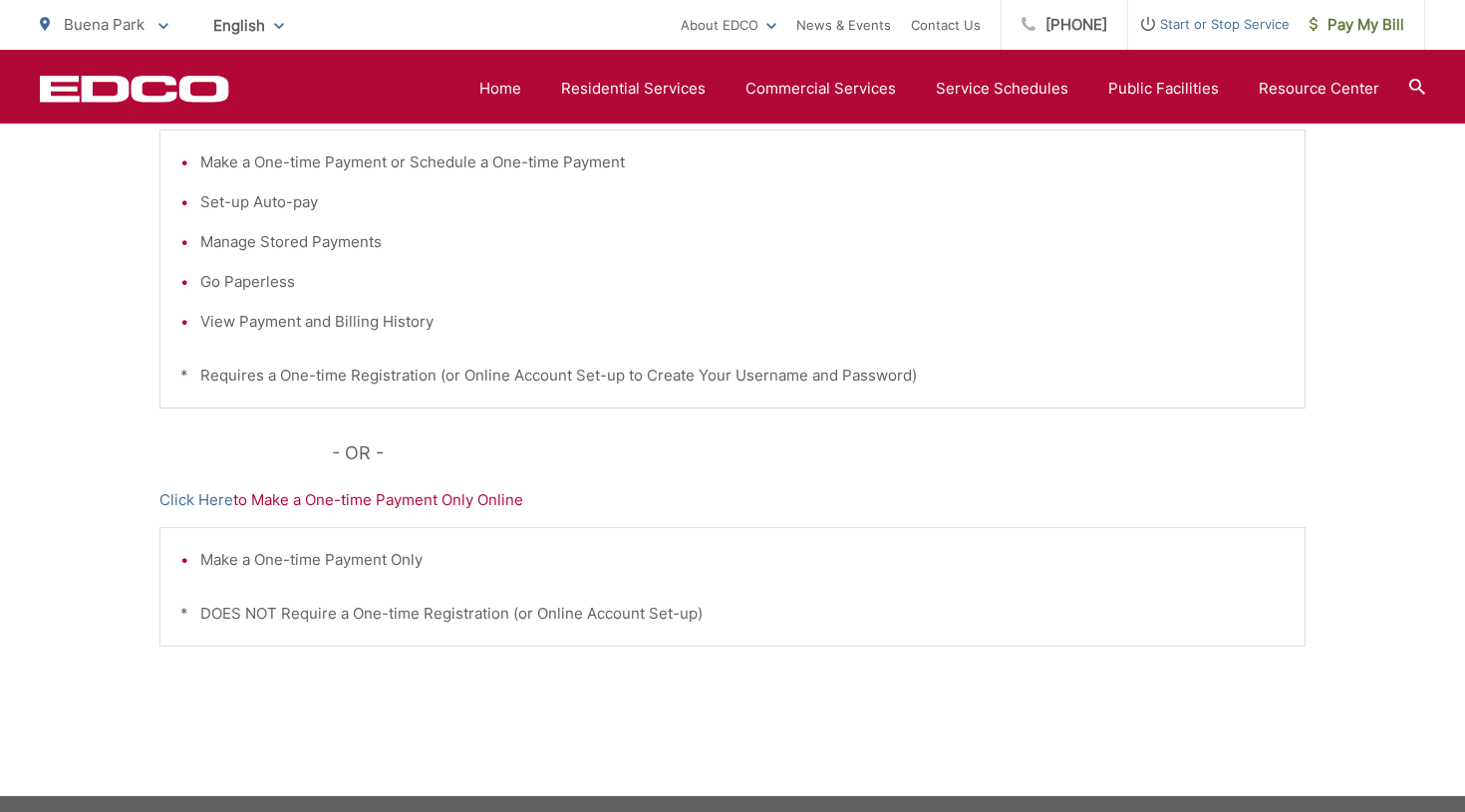 scroll, scrollTop: 407, scrollLeft: 0, axis: vertical 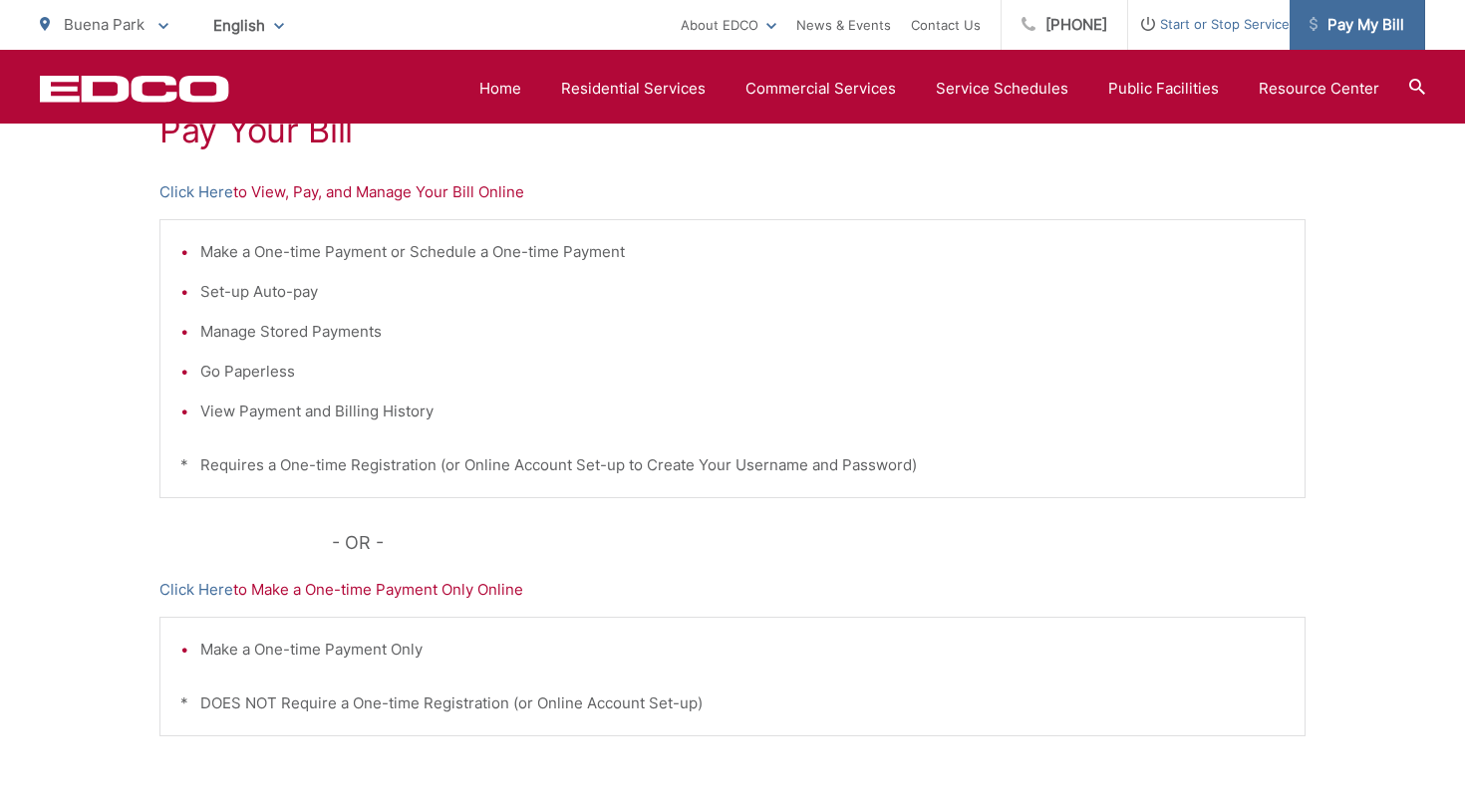 click on "Pay My Bill" at bounding box center [1356, 25] 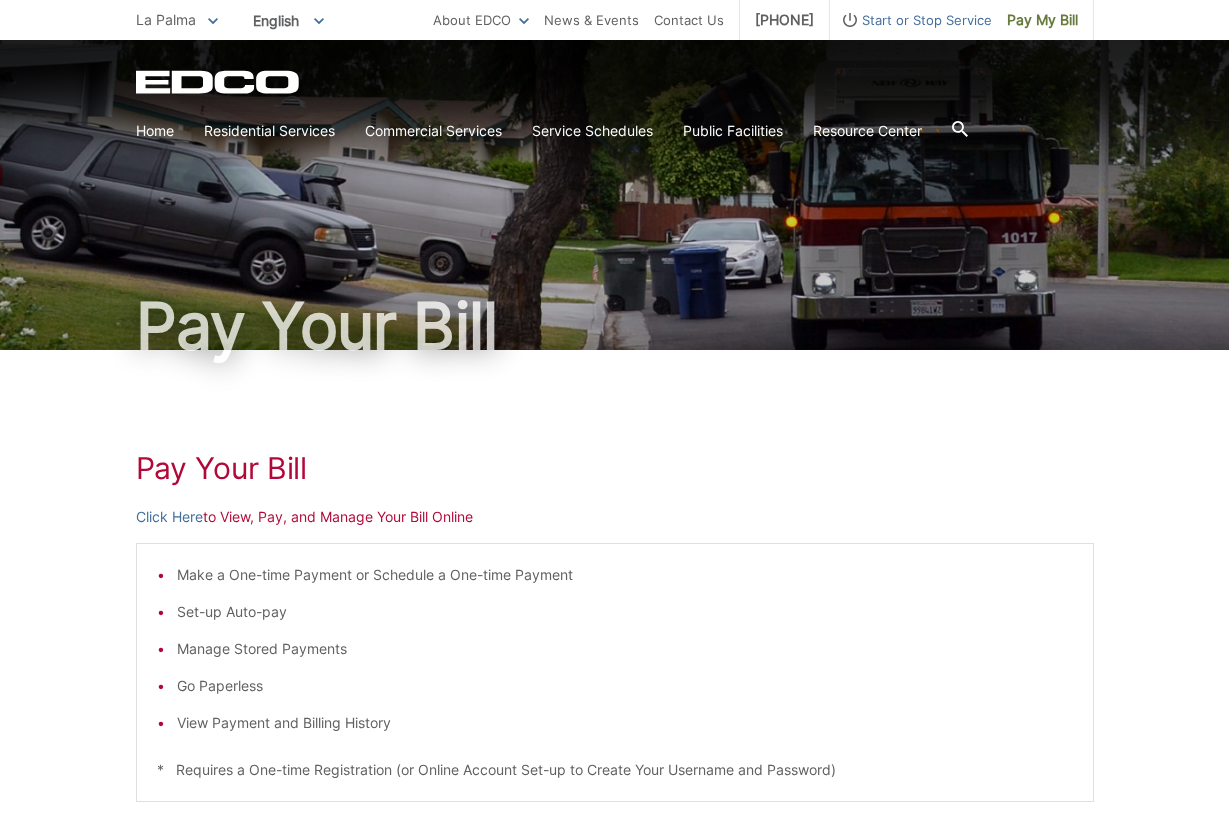scroll, scrollTop: 0, scrollLeft: 0, axis: both 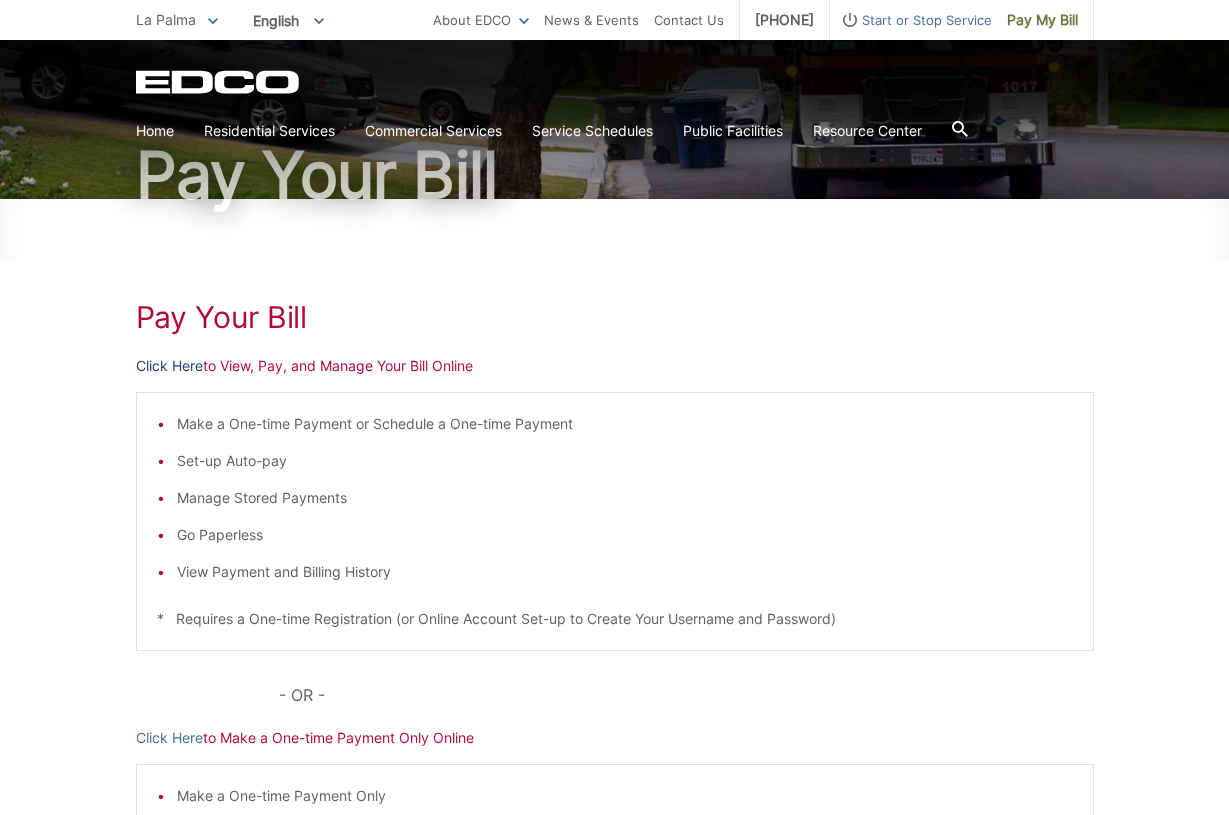 click on "Click Here" at bounding box center (169, 366) 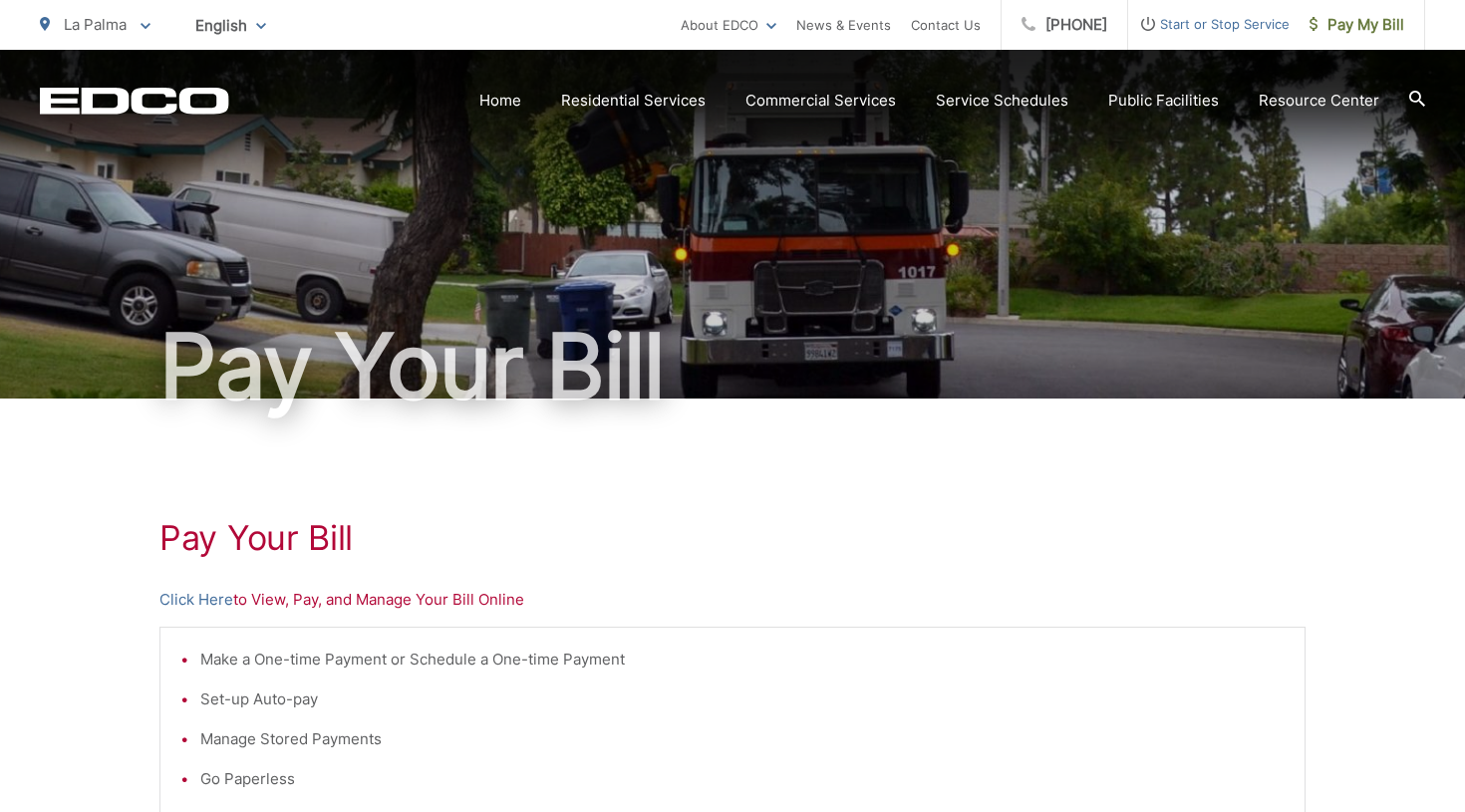 scroll, scrollTop: 0, scrollLeft: 0, axis: both 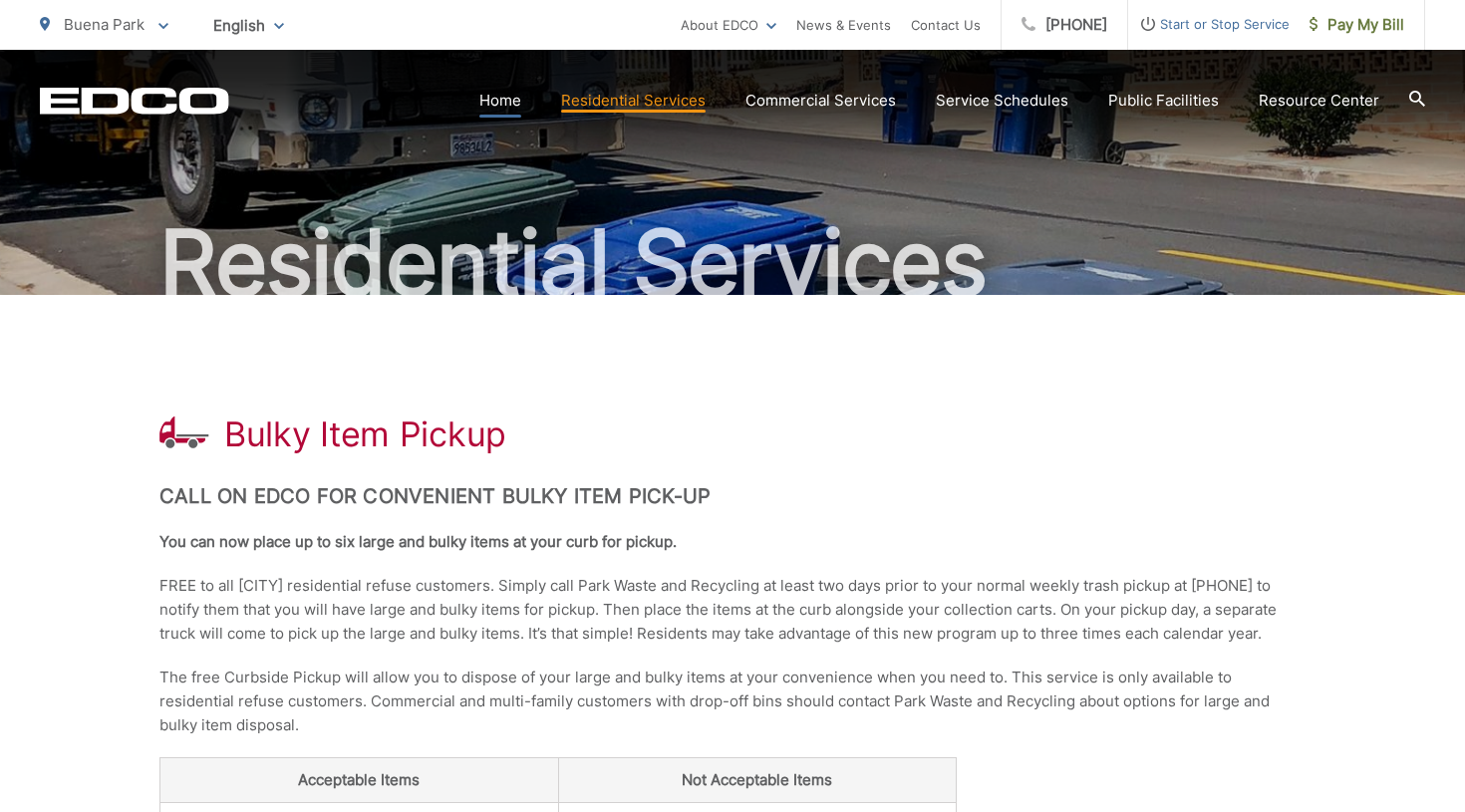 click on "Home" at bounding box center (500, 101) 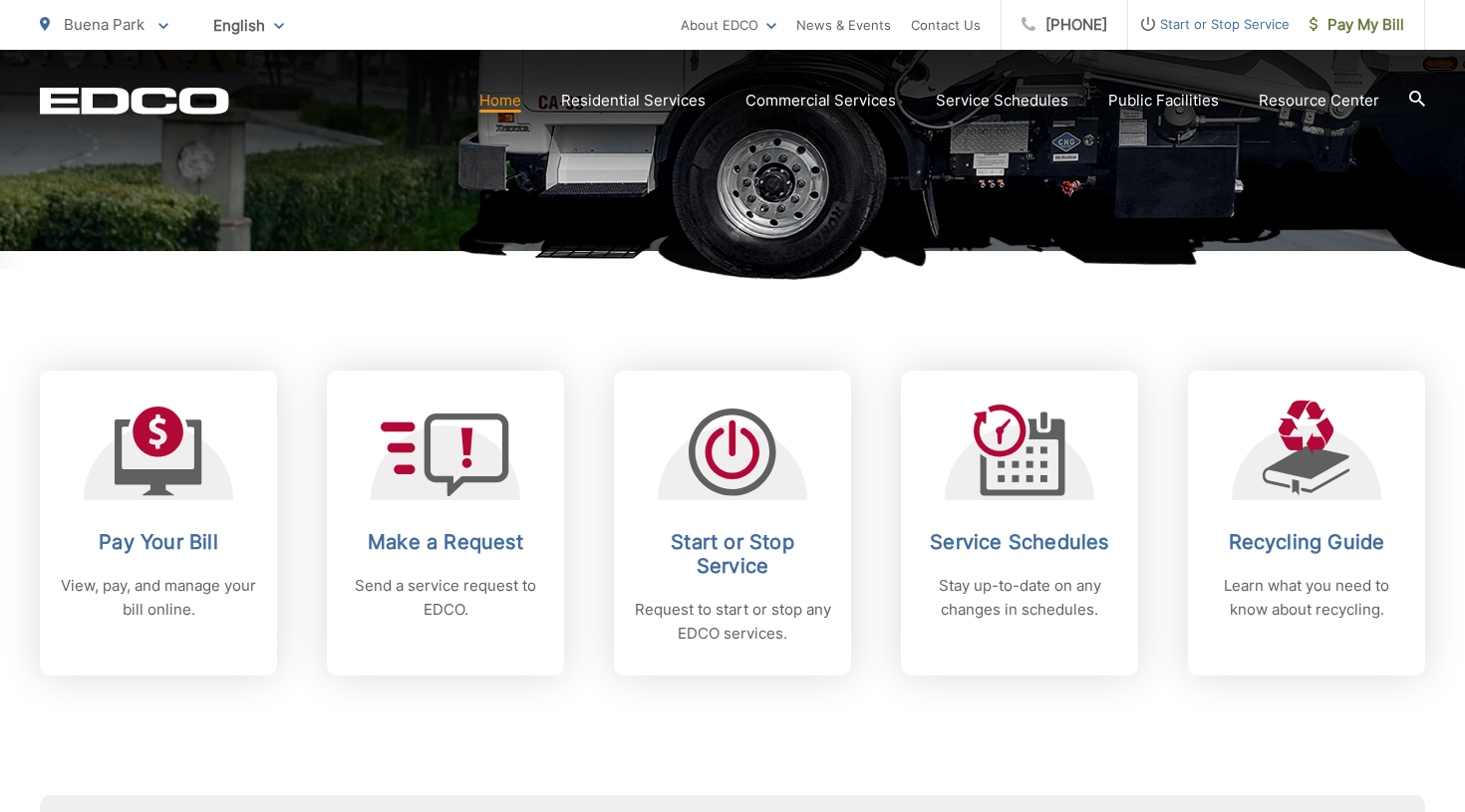 scroll, scrollTop: 665, scrollLeft: 0, axis: vertical 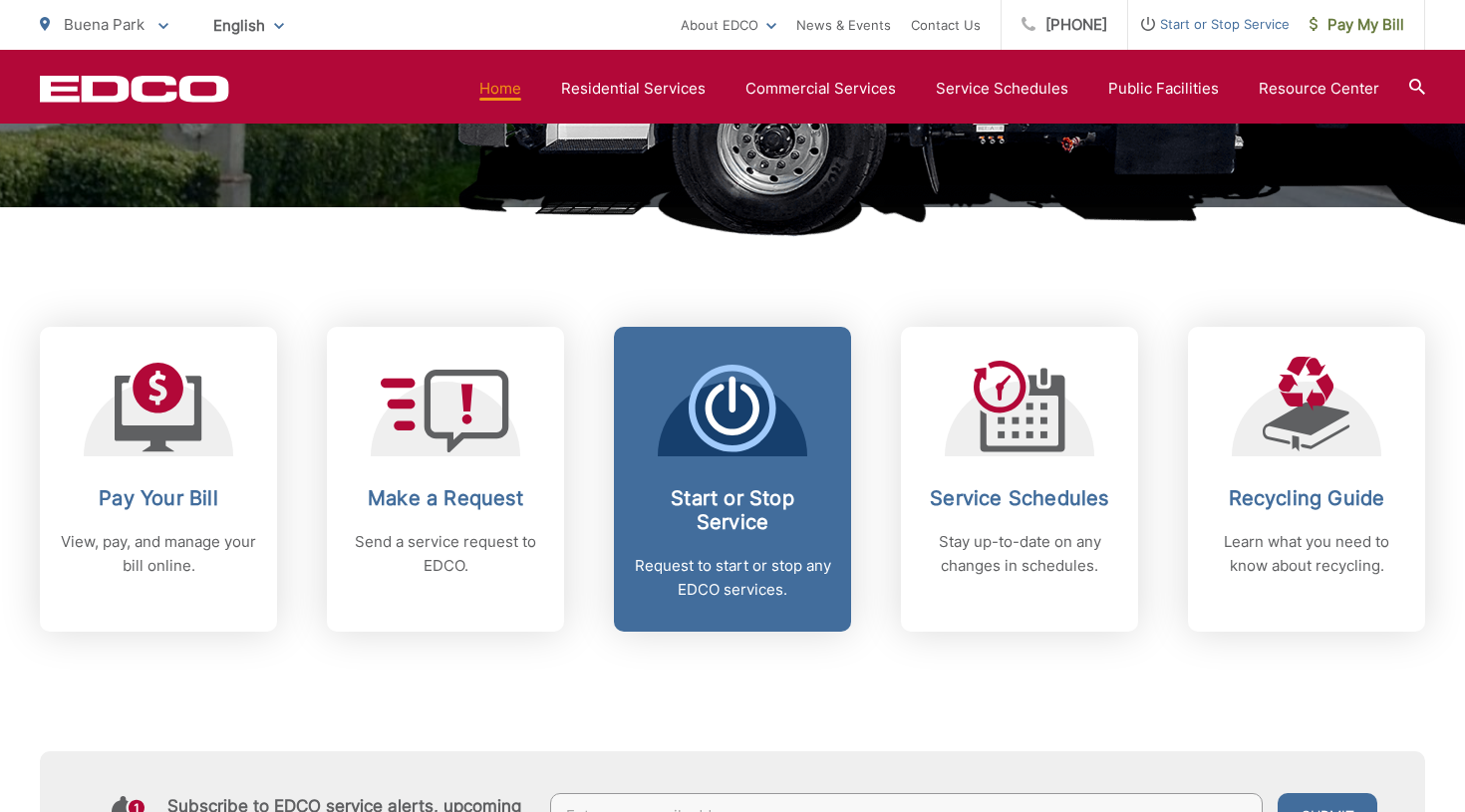 click on "Start or Stop Service
Request to start or stop any EDCO services." at bounding box center (732, 479) 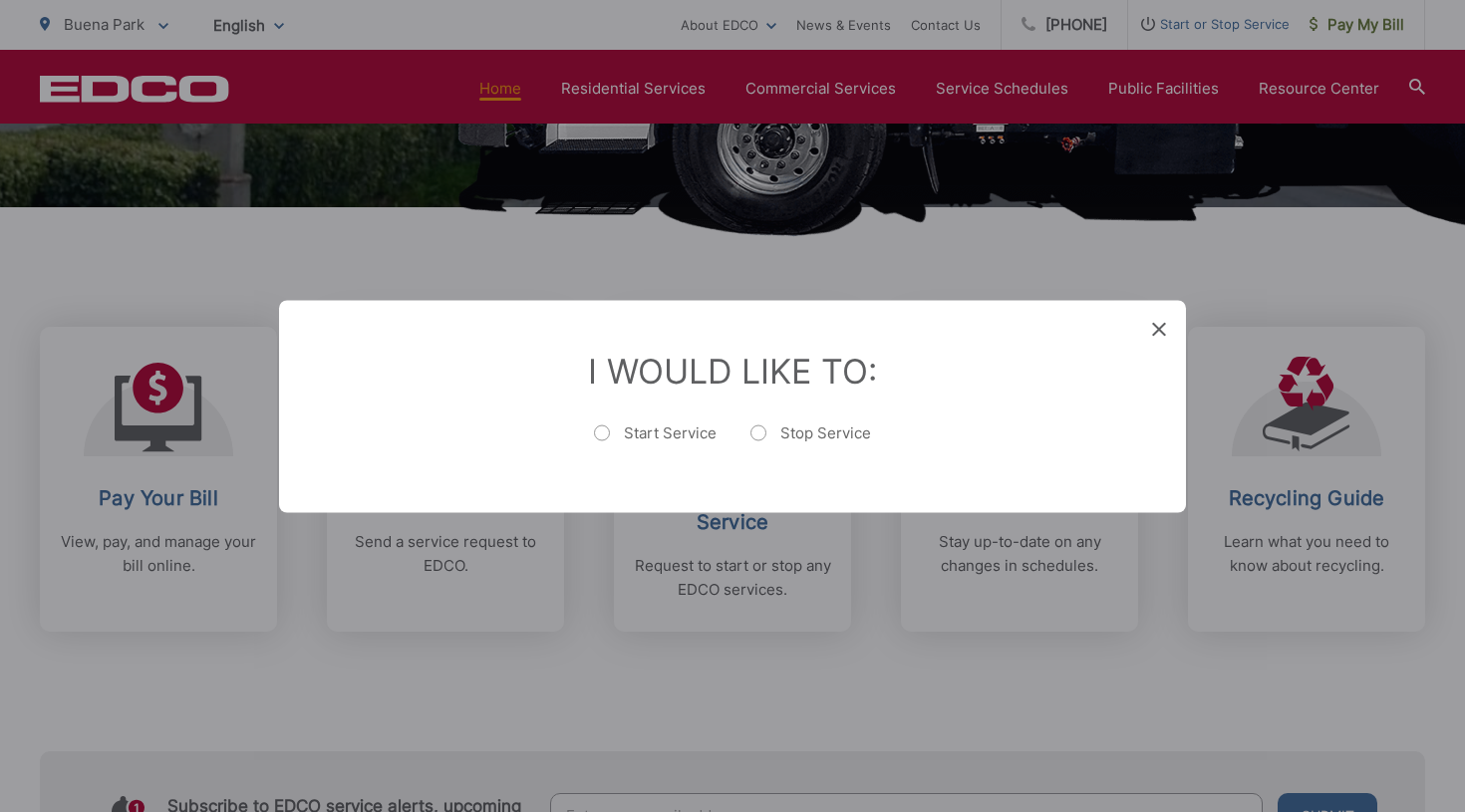 click on "Start Service" at bounding box center [655, 442] 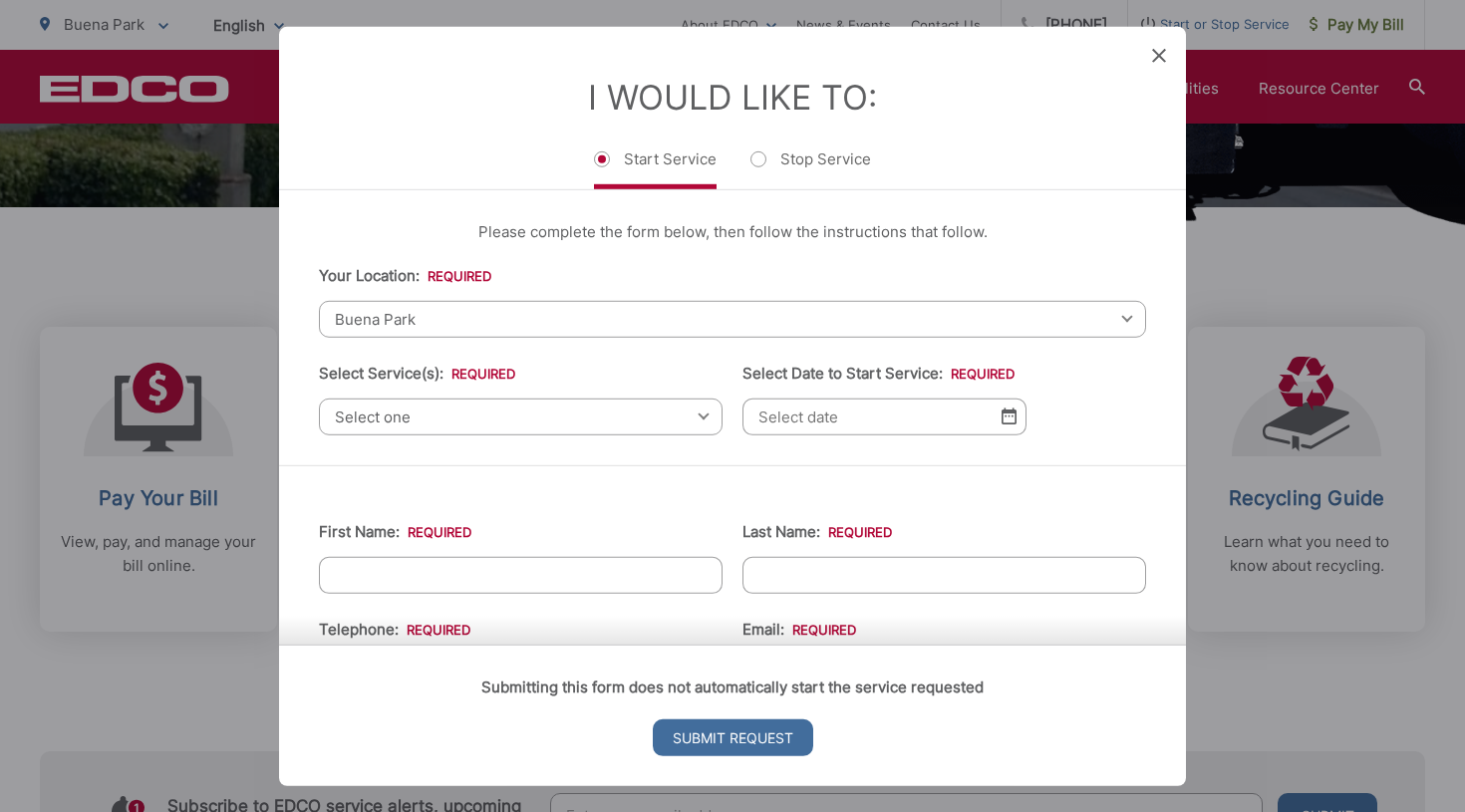 click on "Select one" at bounding box center [520, 415] 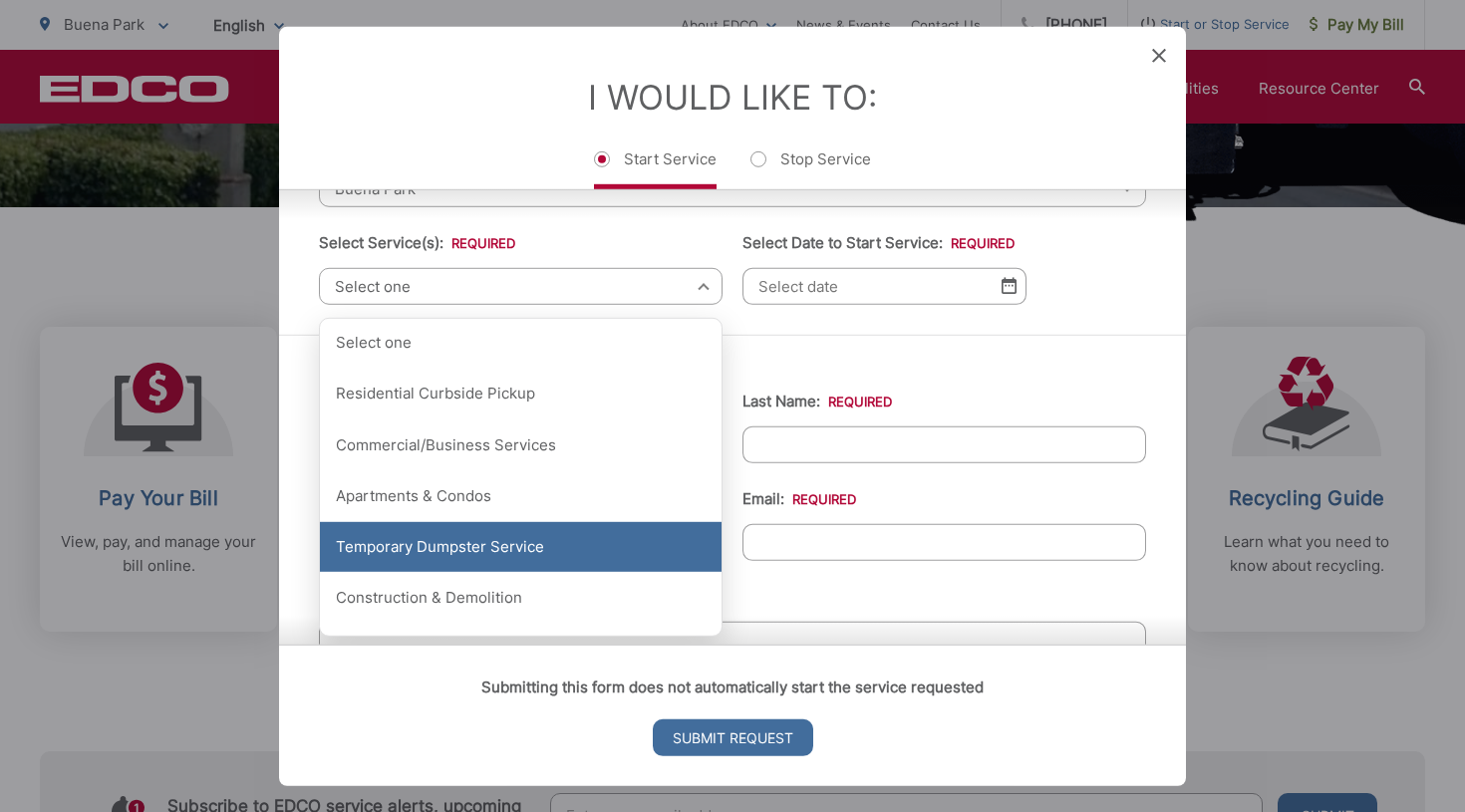 scroll, scrollTop: 29, scrollLeft: 0, axis: vertical 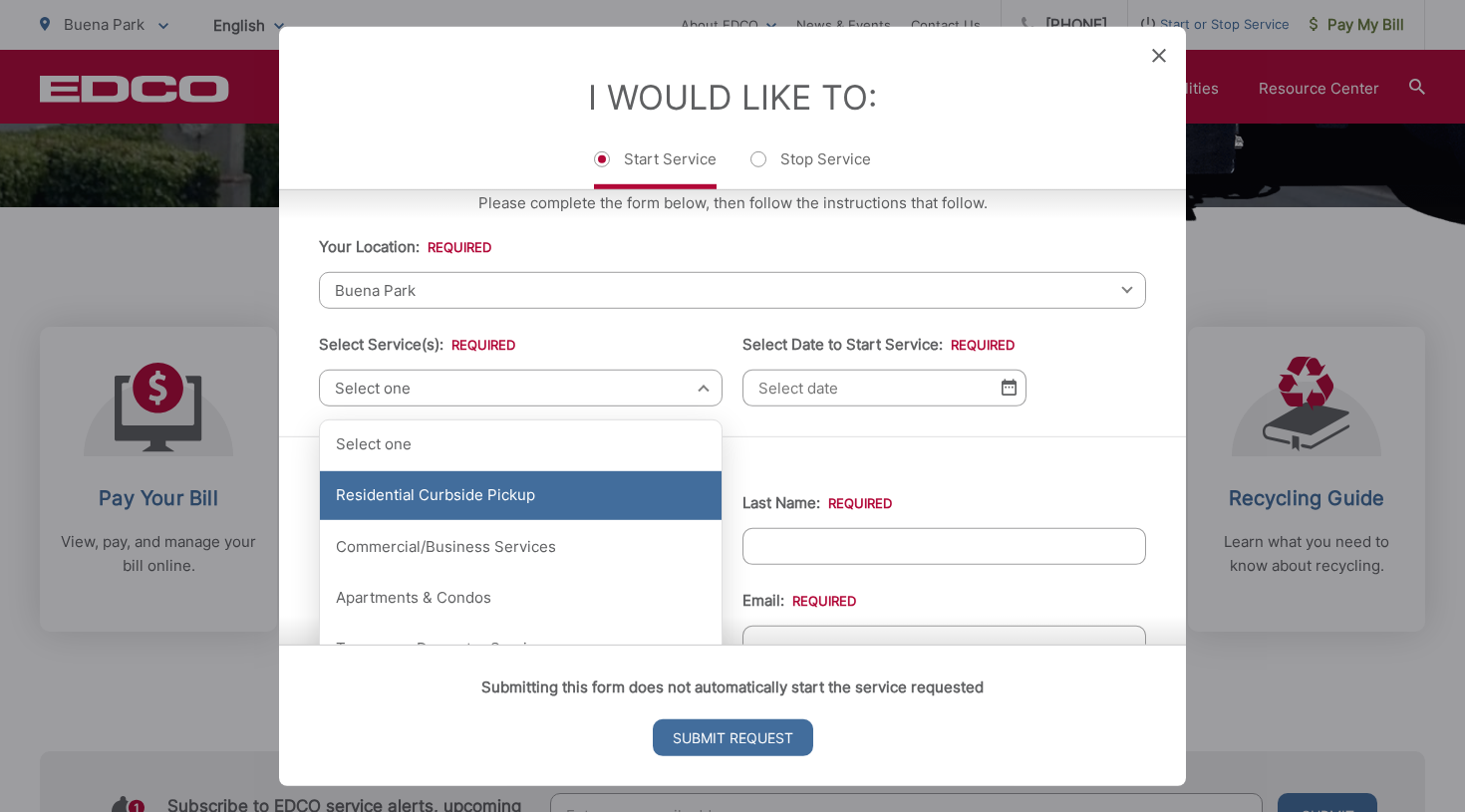 click on "Residential Curbside Pickup" at bounding box center (520, 495) 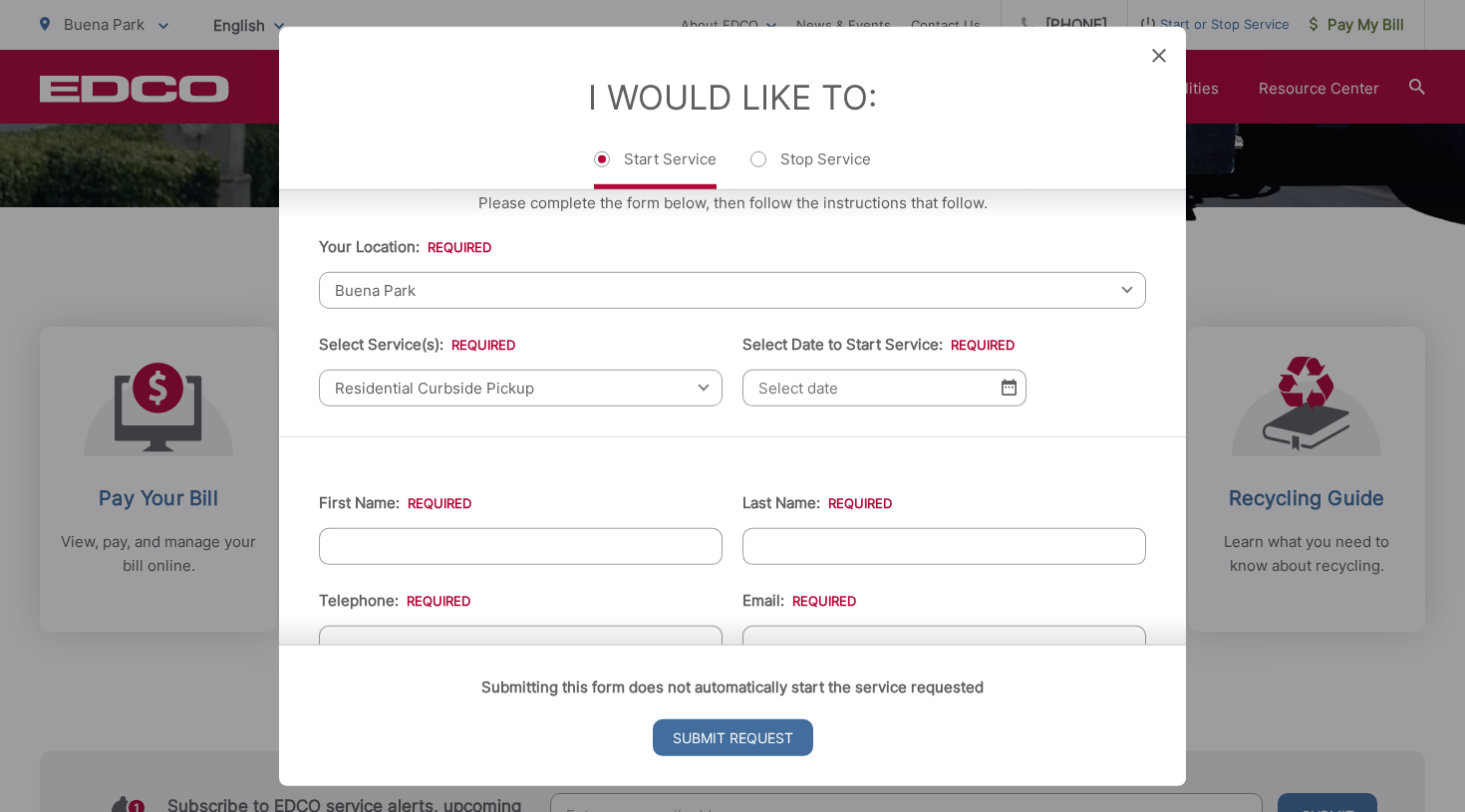 click on "Select Date to Start Service: *" at bounding box center [884, 387] 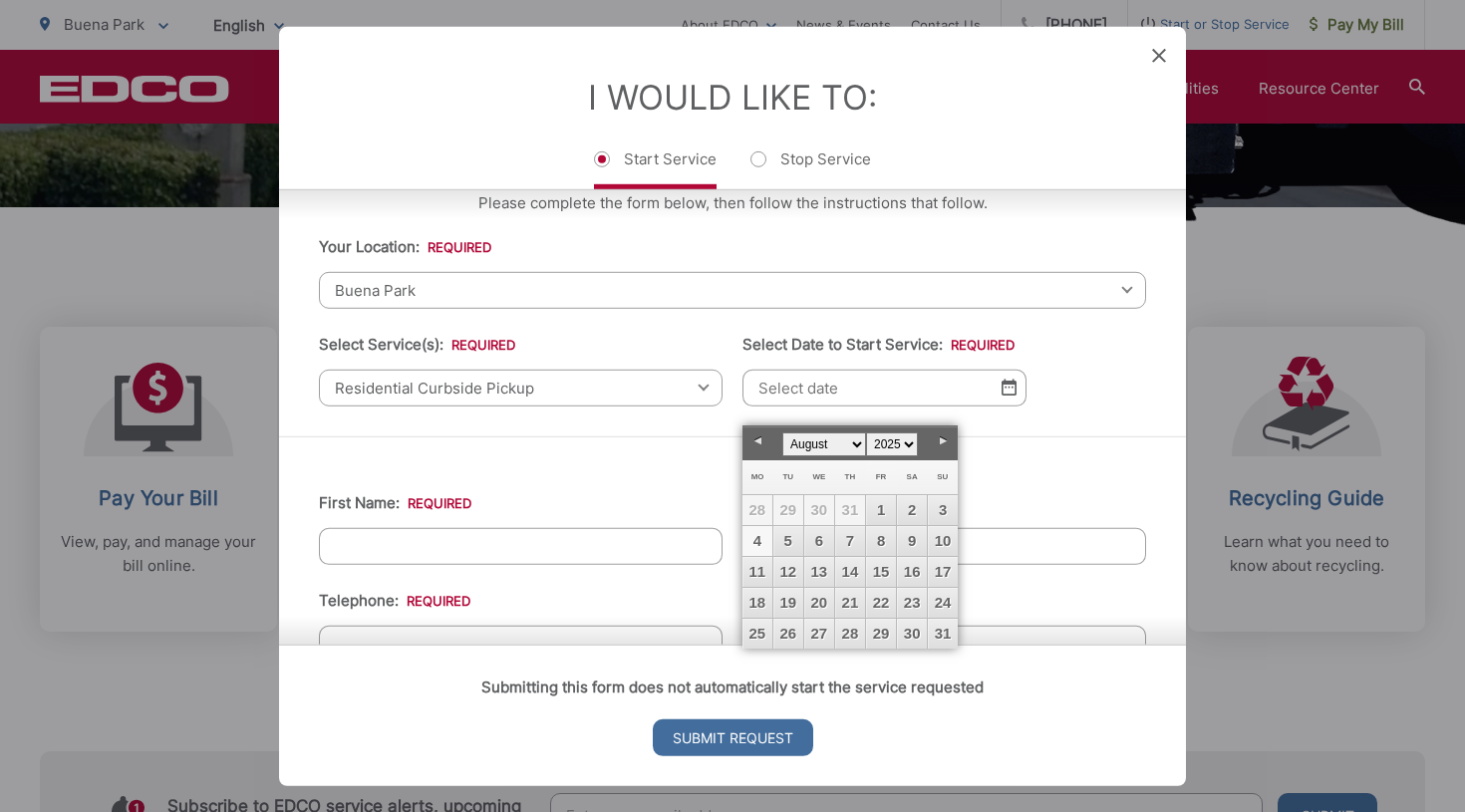 click on "4" at bounding box center [757, 541] 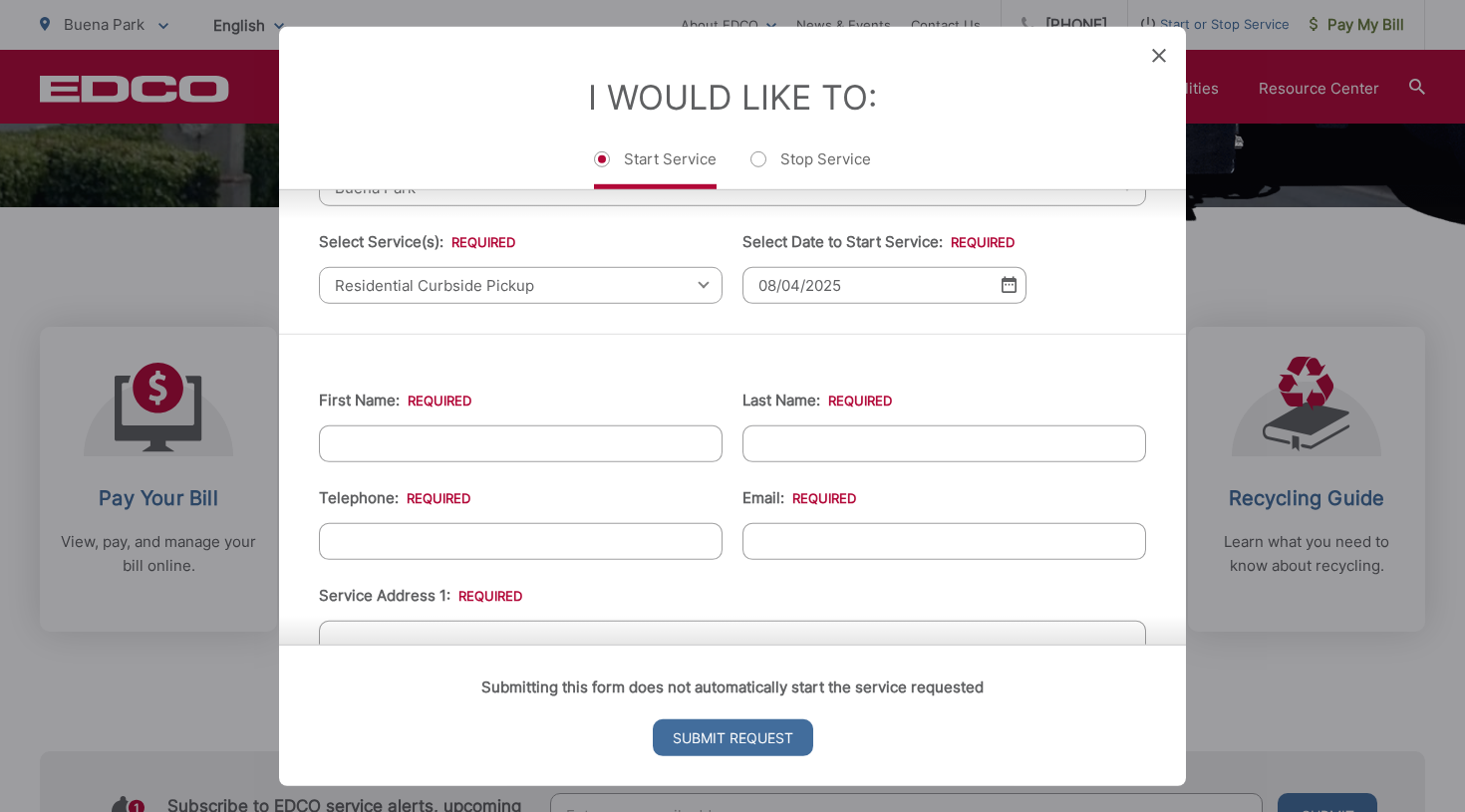 scroll, scrollTop: 138, scrollLeft: 0, axis: vertical 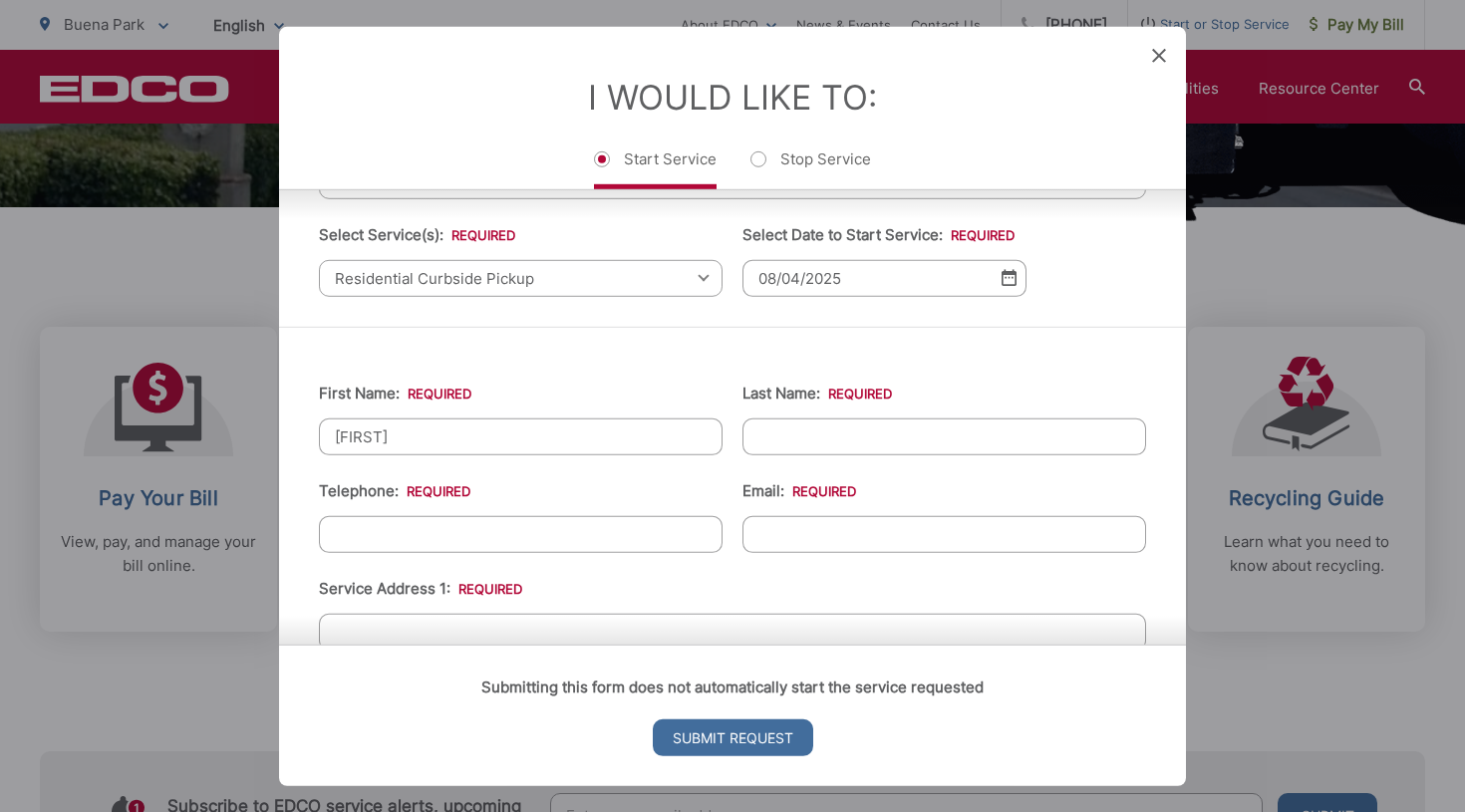 type on "Jonathan" 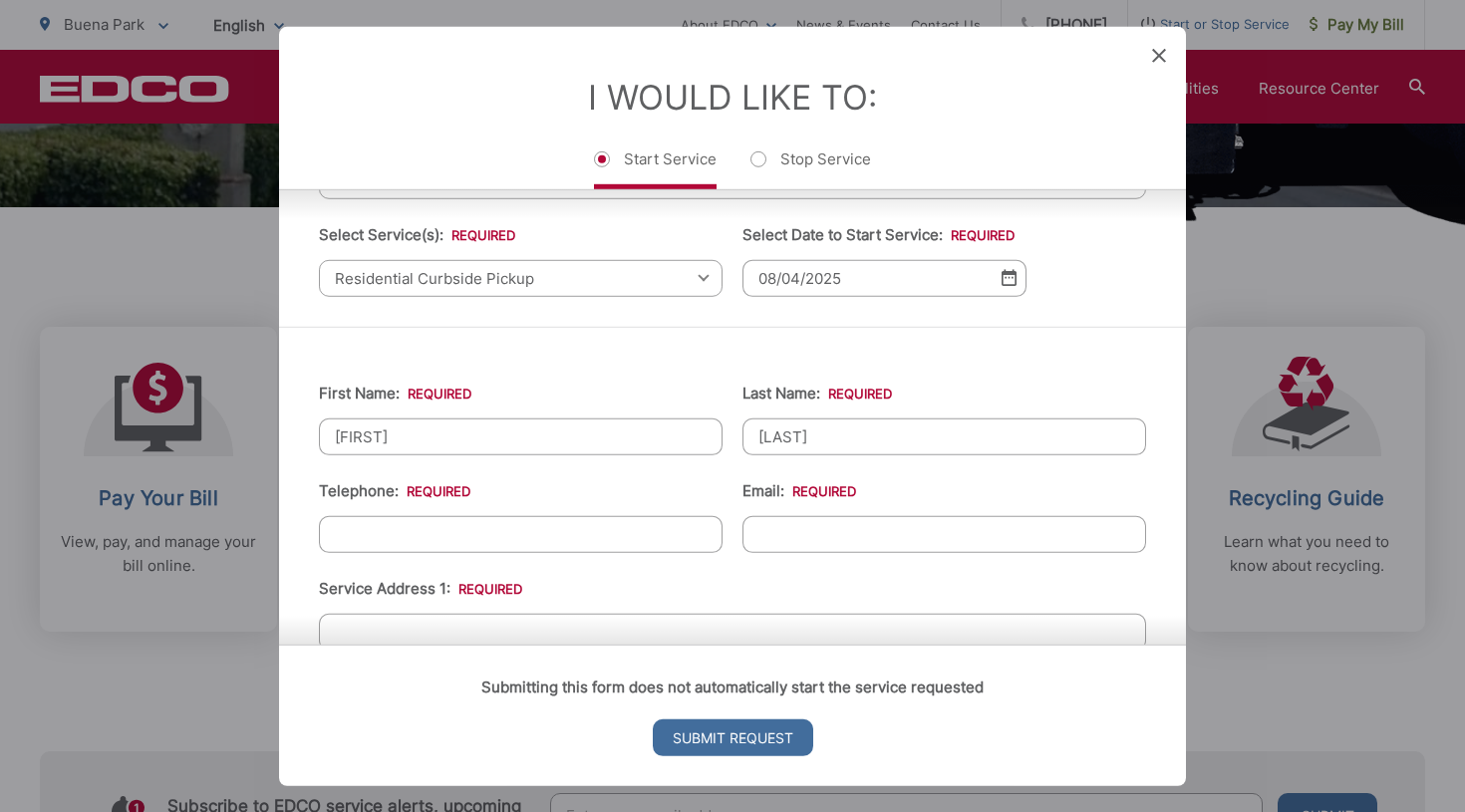 type on "Moon" 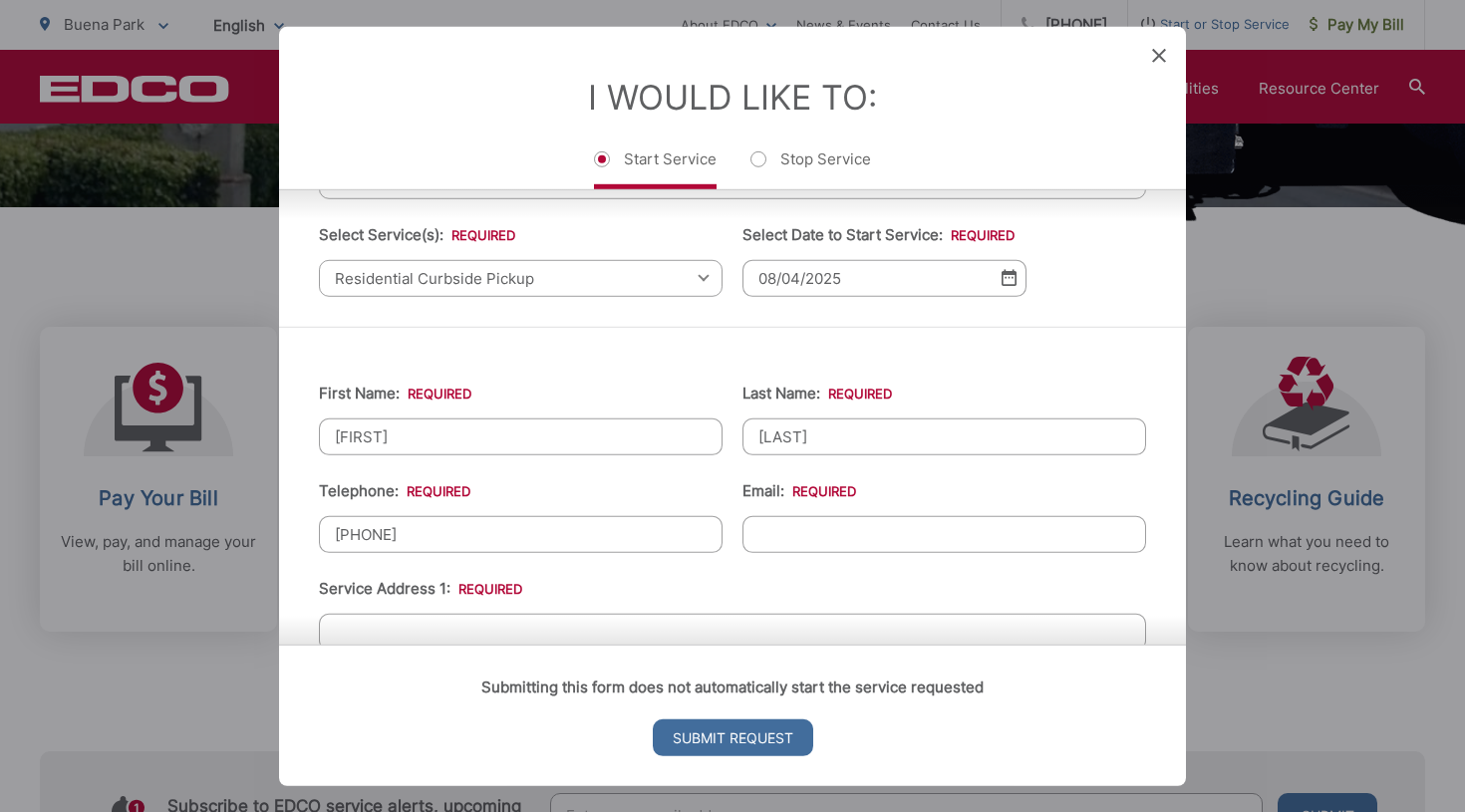 type on "(714) 732-0968" 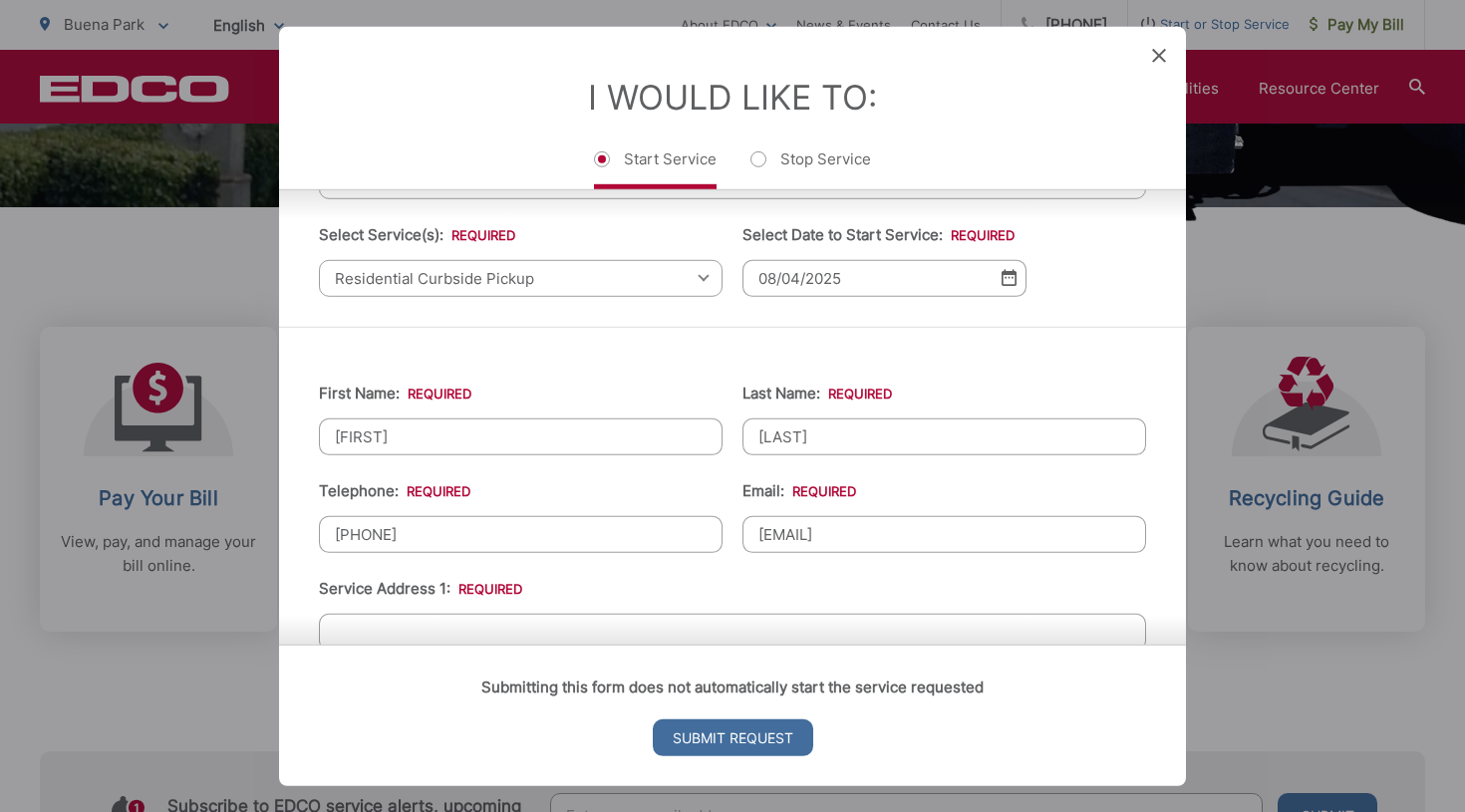 type on "fraicheyou@gmail.com" 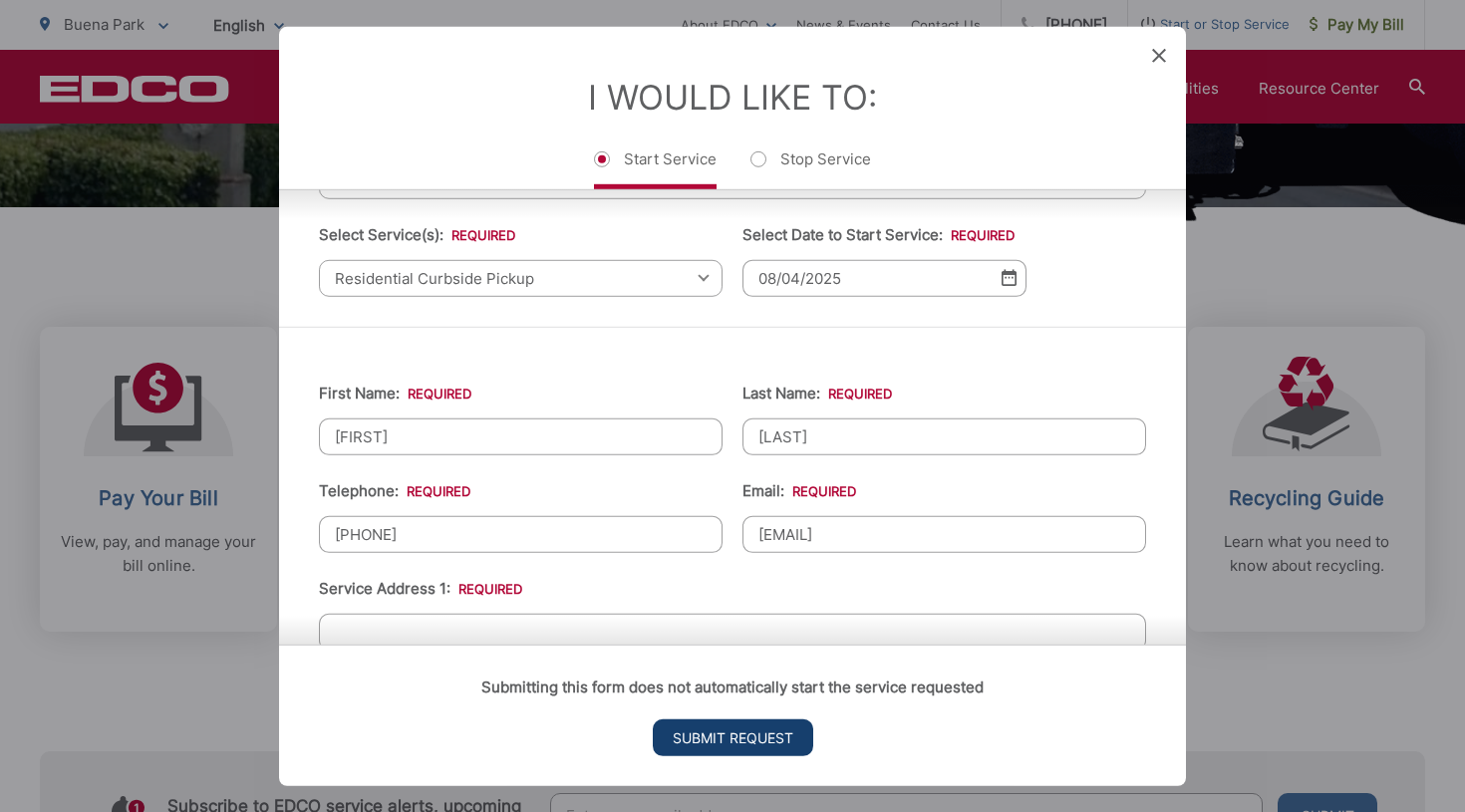 click on "Submit Request" at bounding box center [732, 737] 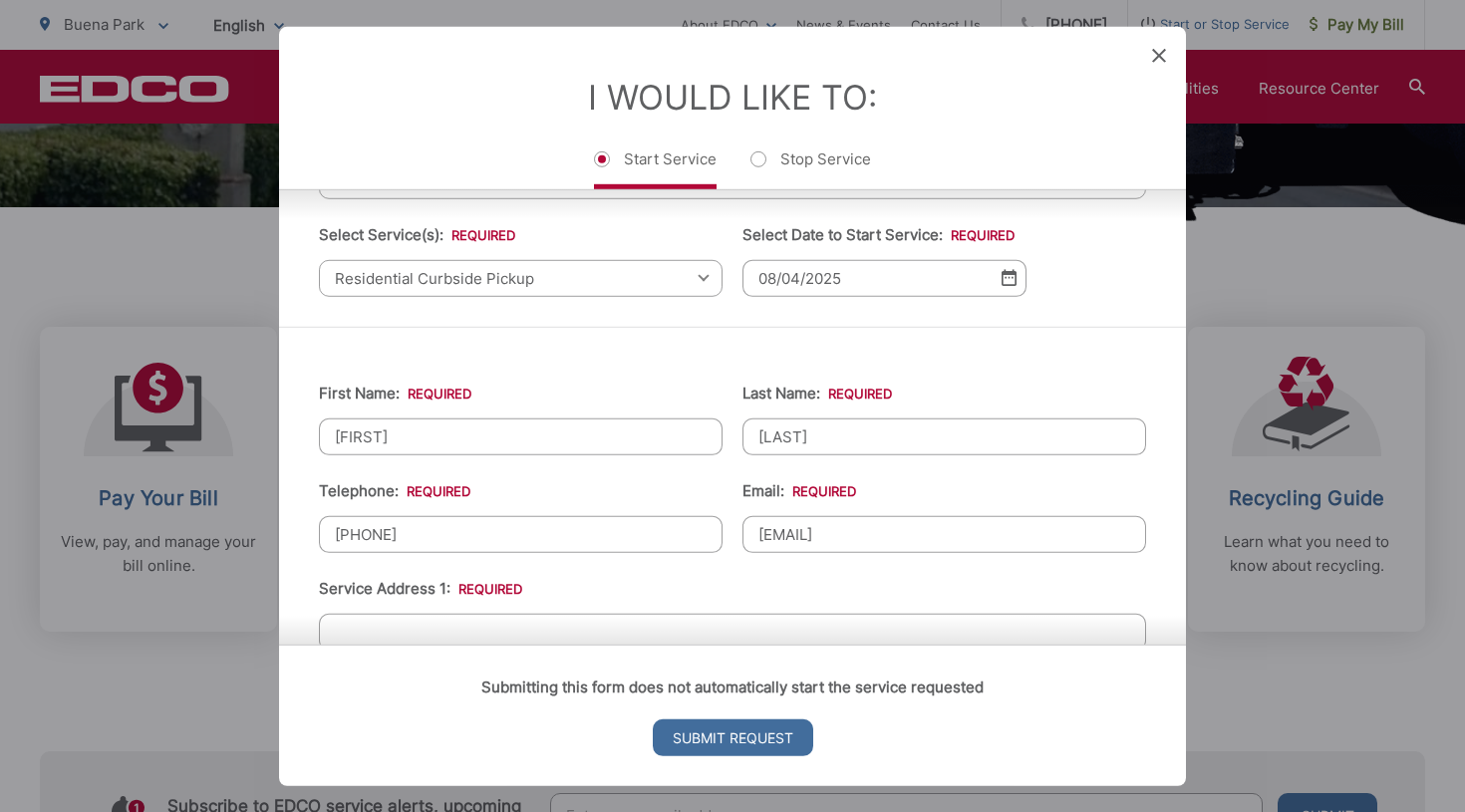 scroll, scrollTop: 555, scrollLeft: 0, axis: vertical 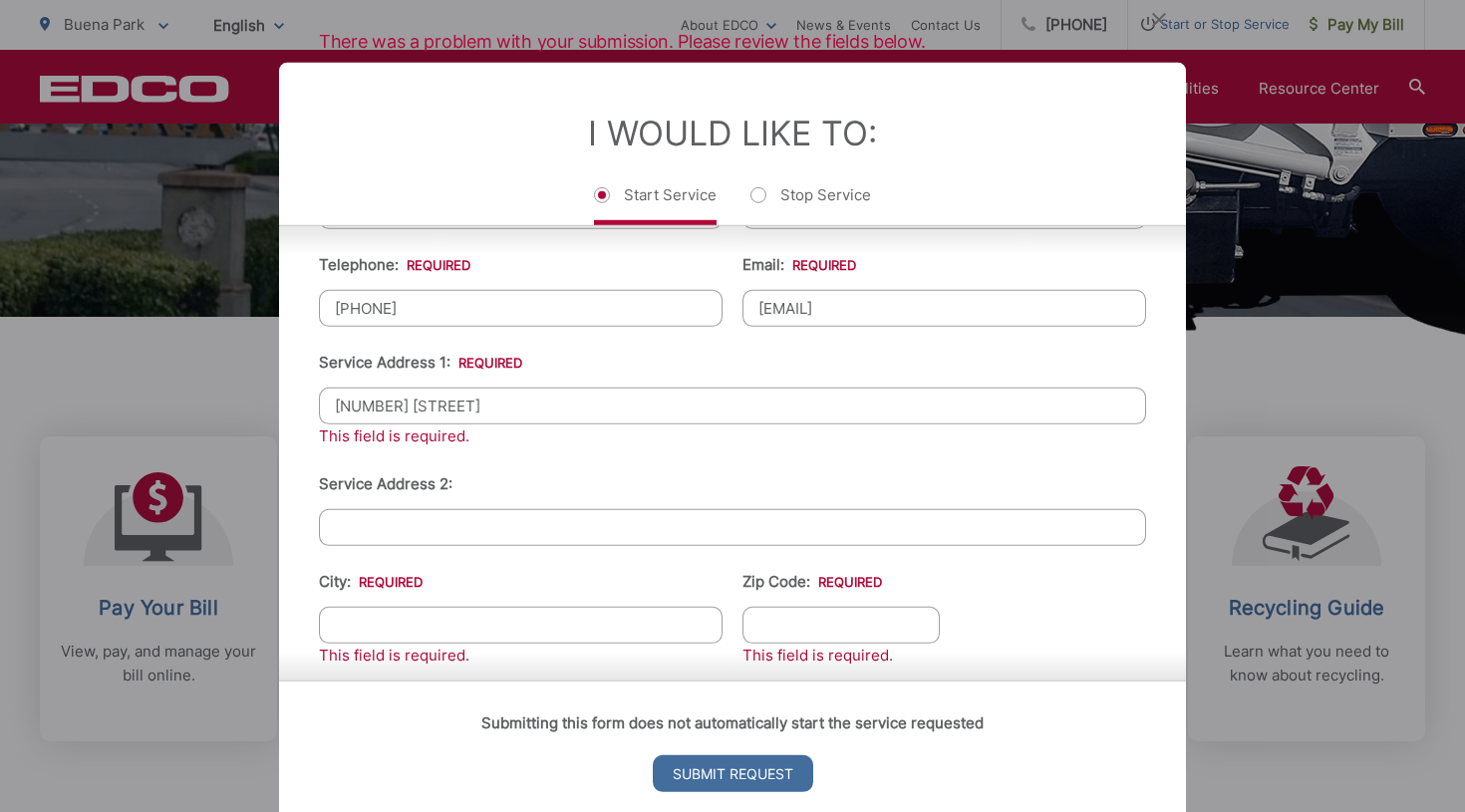 type on "26 freeman L" 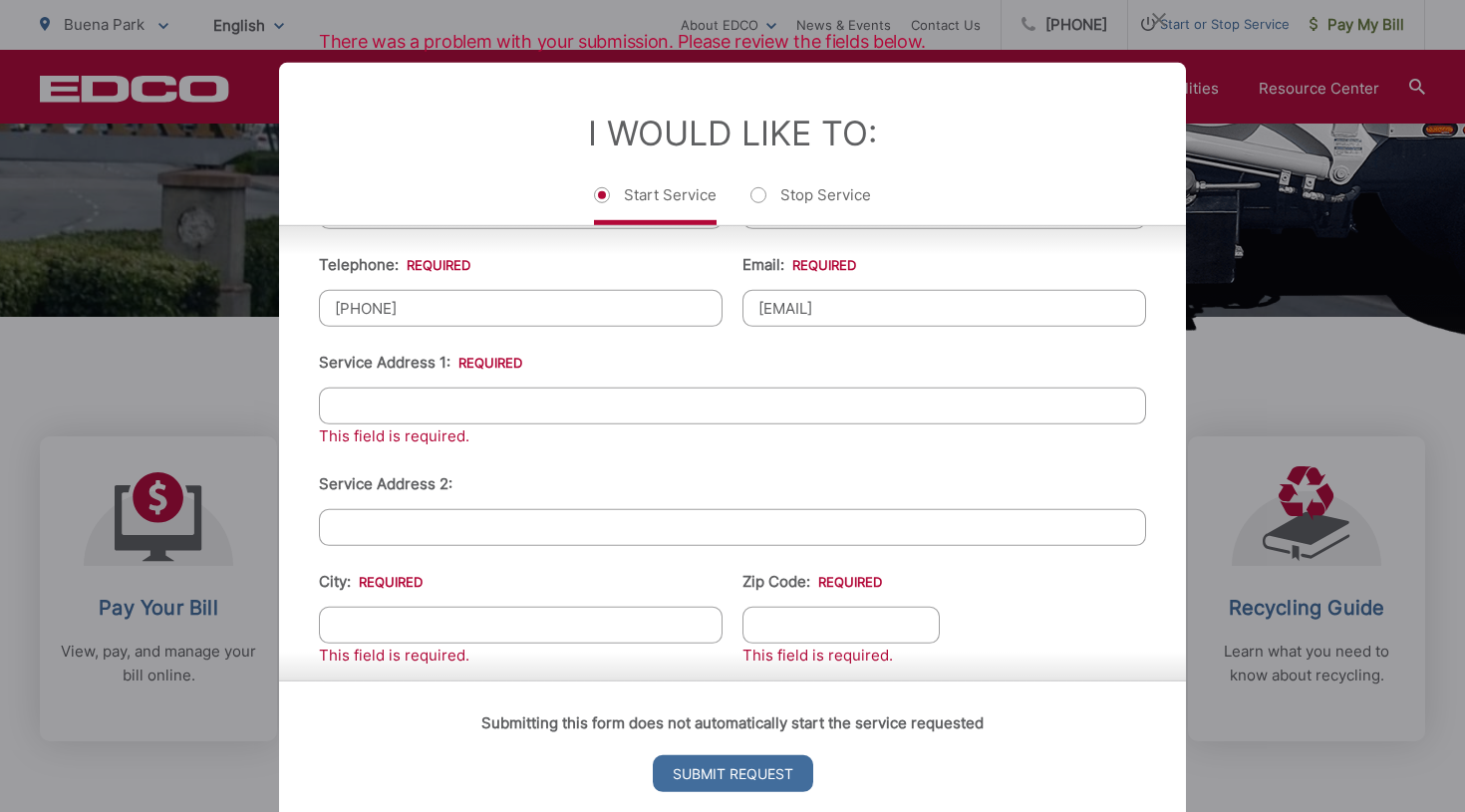 type on "[NUMBER] [STREET]" 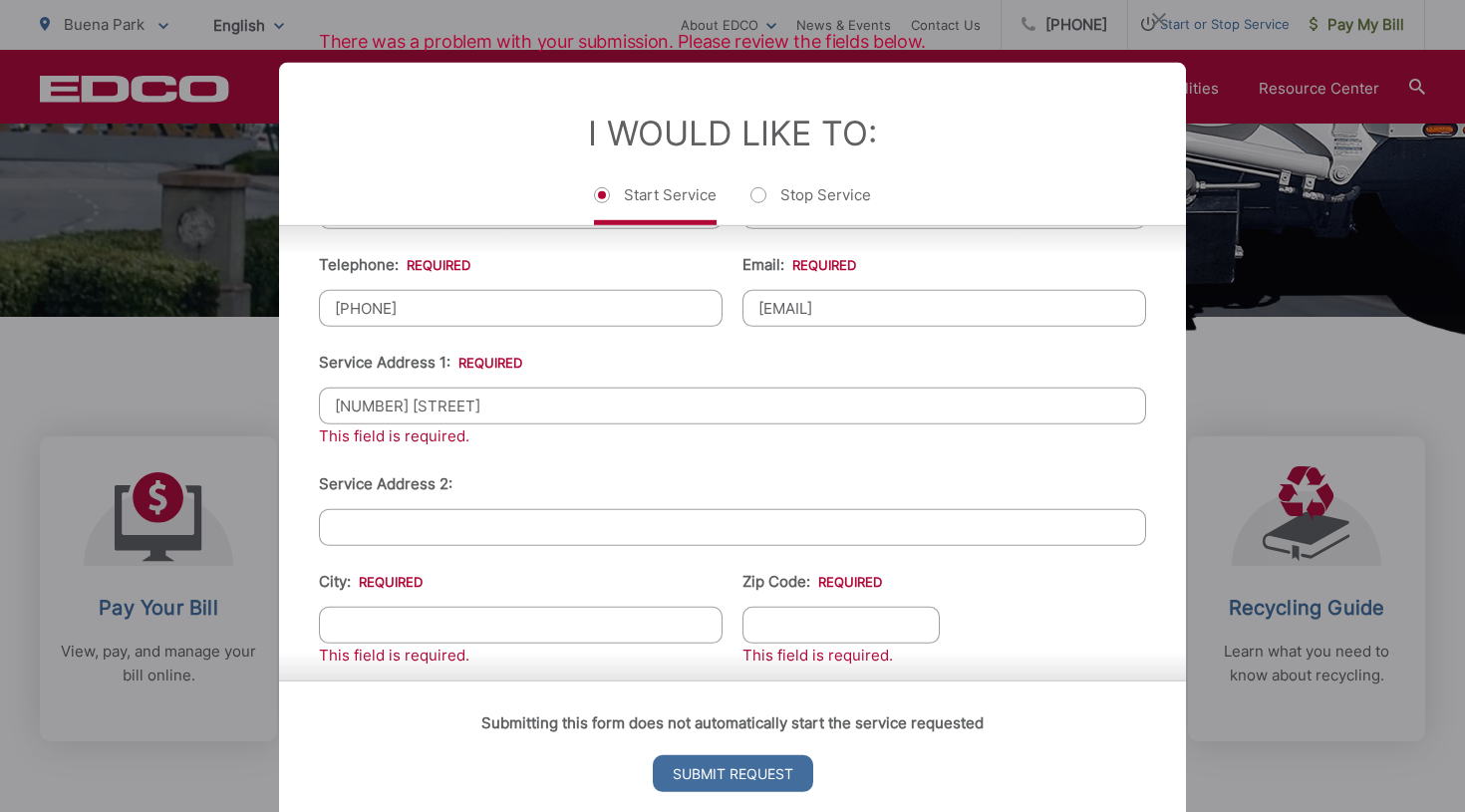 type on "Buena Park" 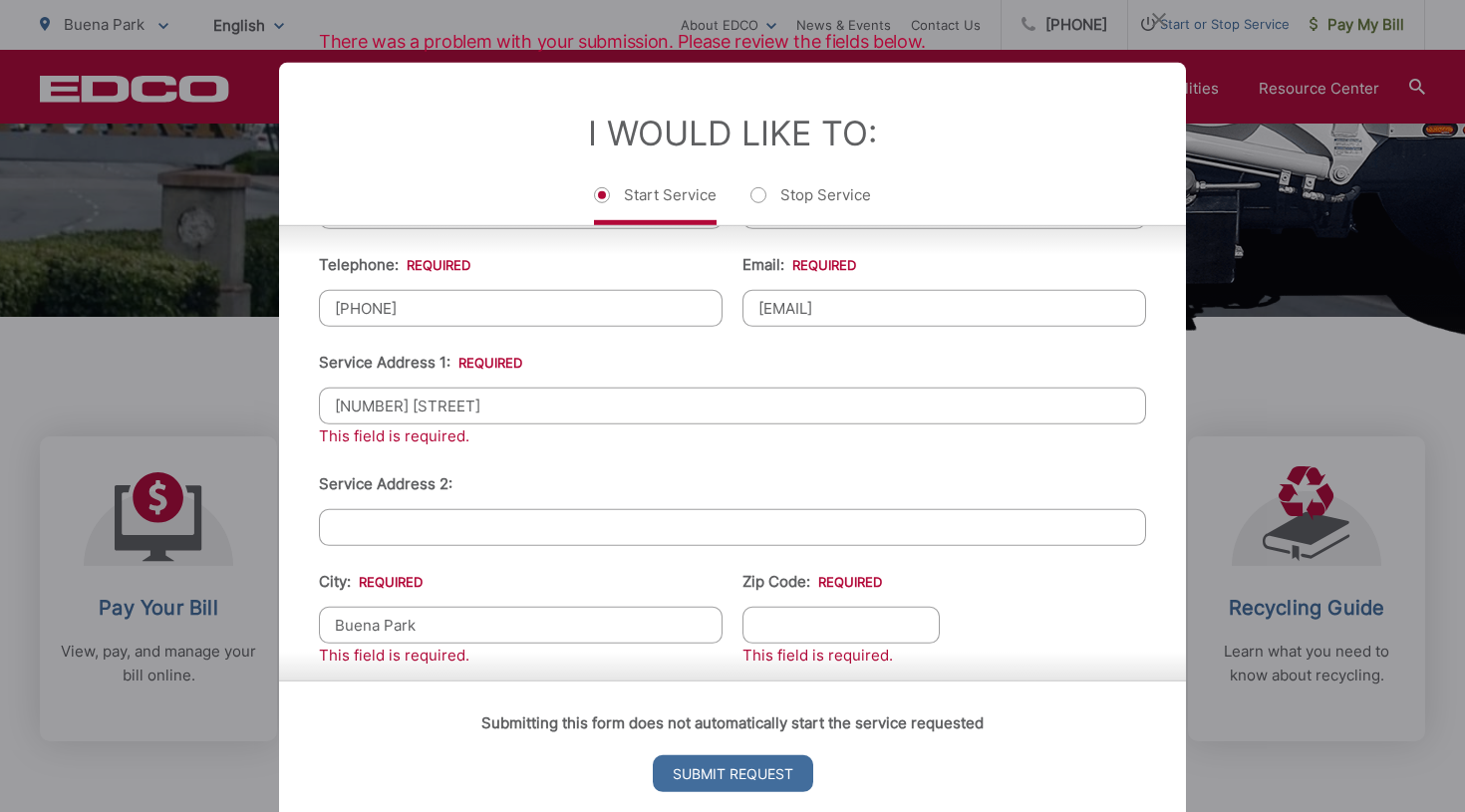 type on "[POSTAL_CODE]" 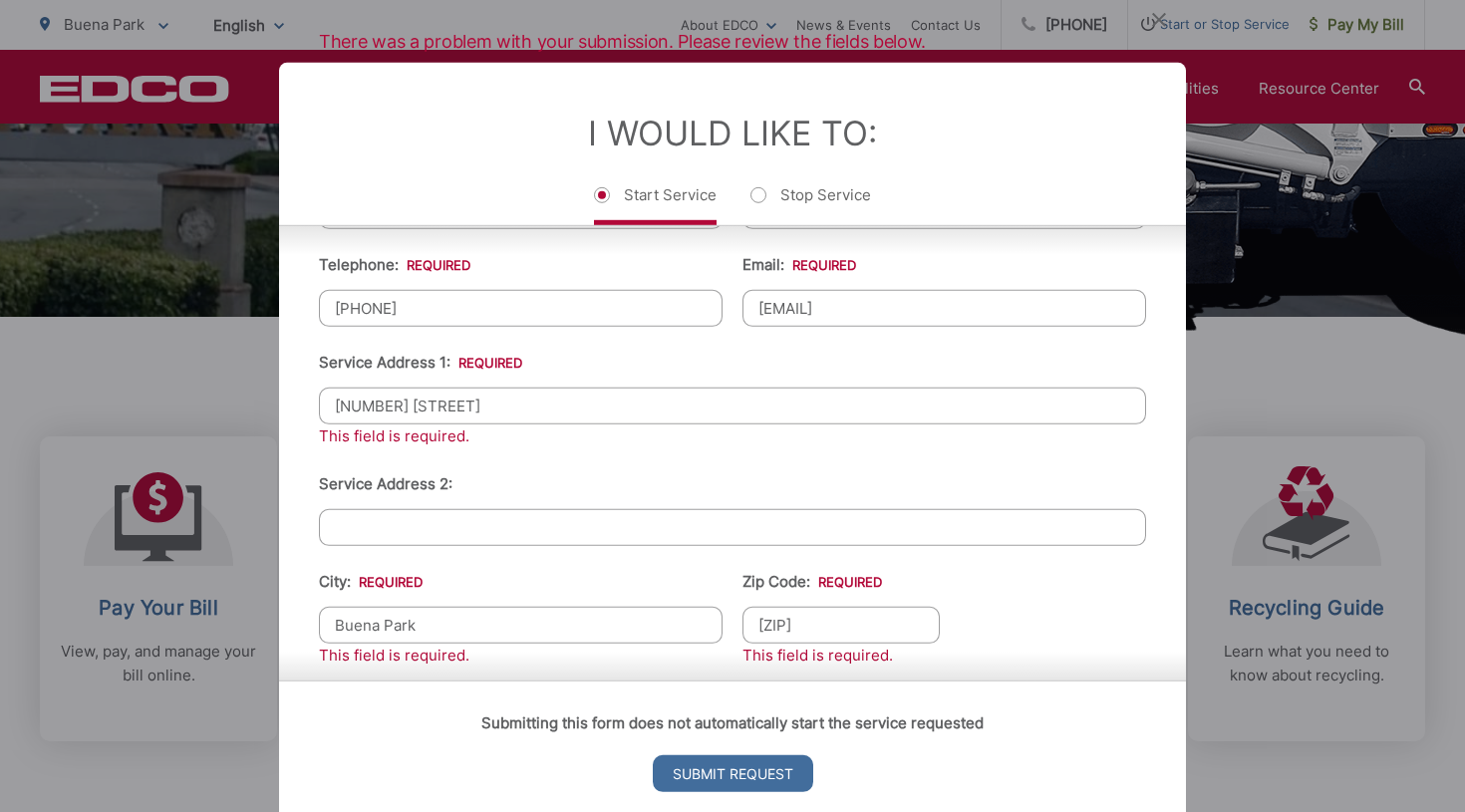 type on "[NUMBER] [STREET]" 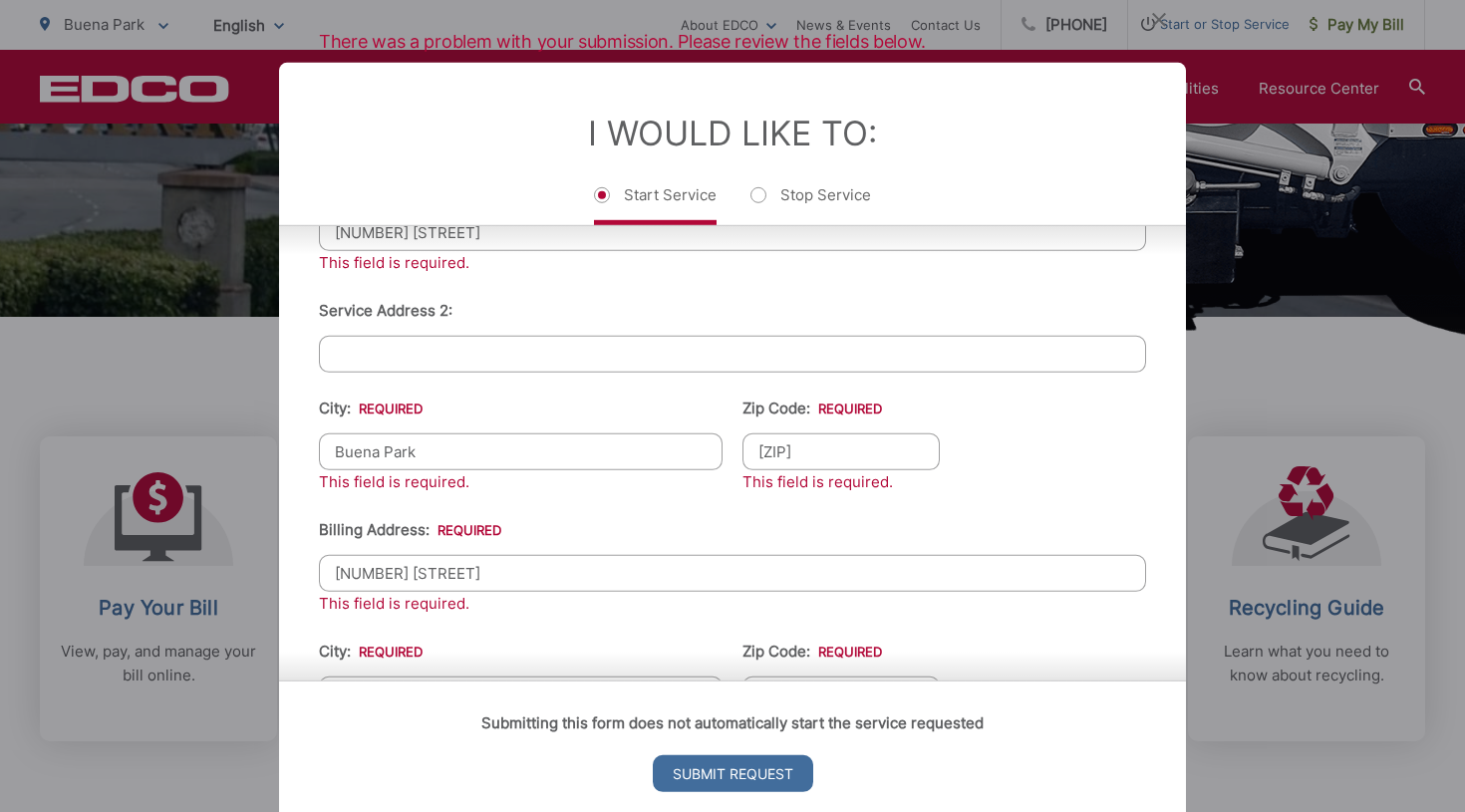 type on "90621" 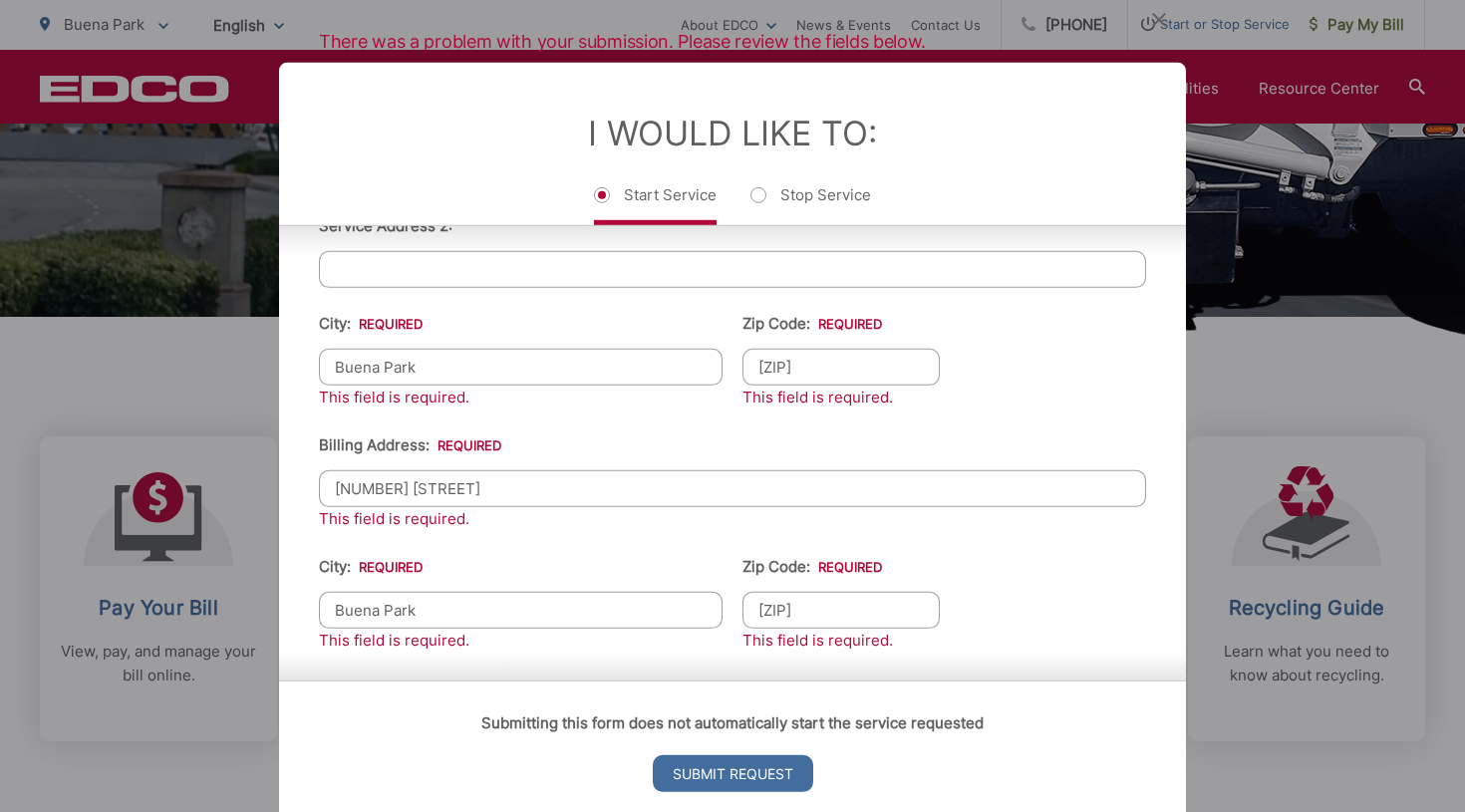 scroll, scrollTop: 664, scrollLeft: 0, axis: vertical 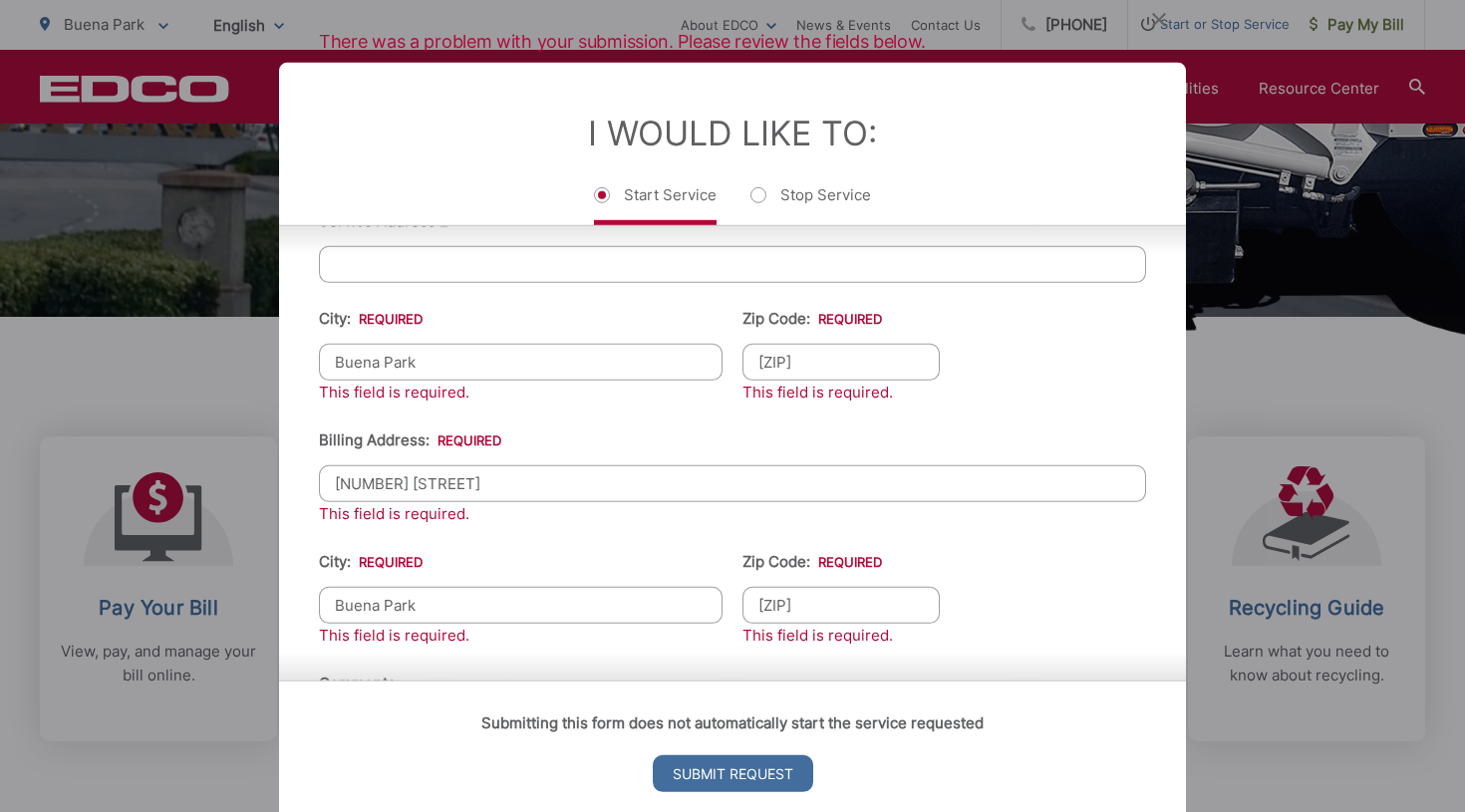 click on "This field is required." at bounding box center (732, 513) 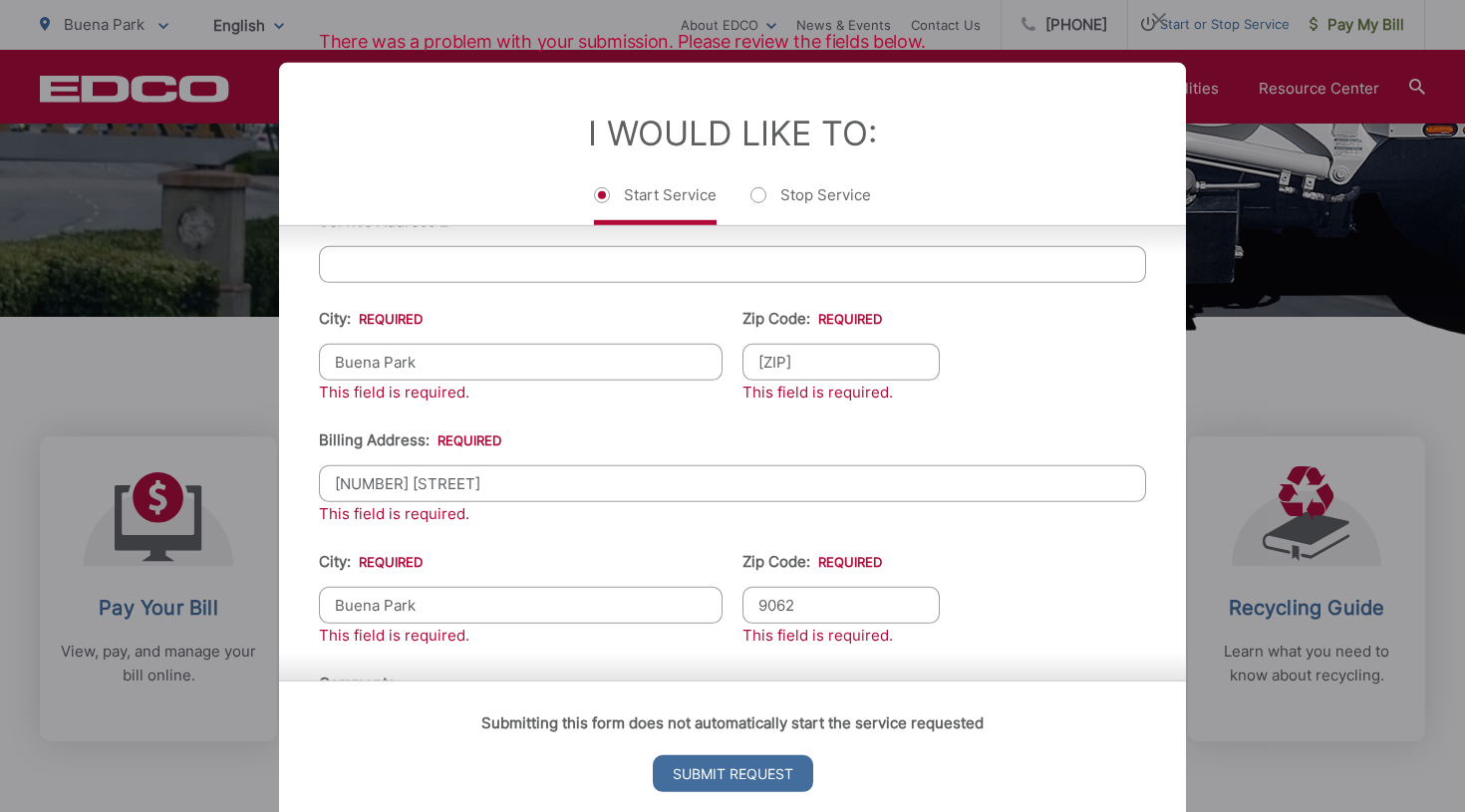 type on "90621" 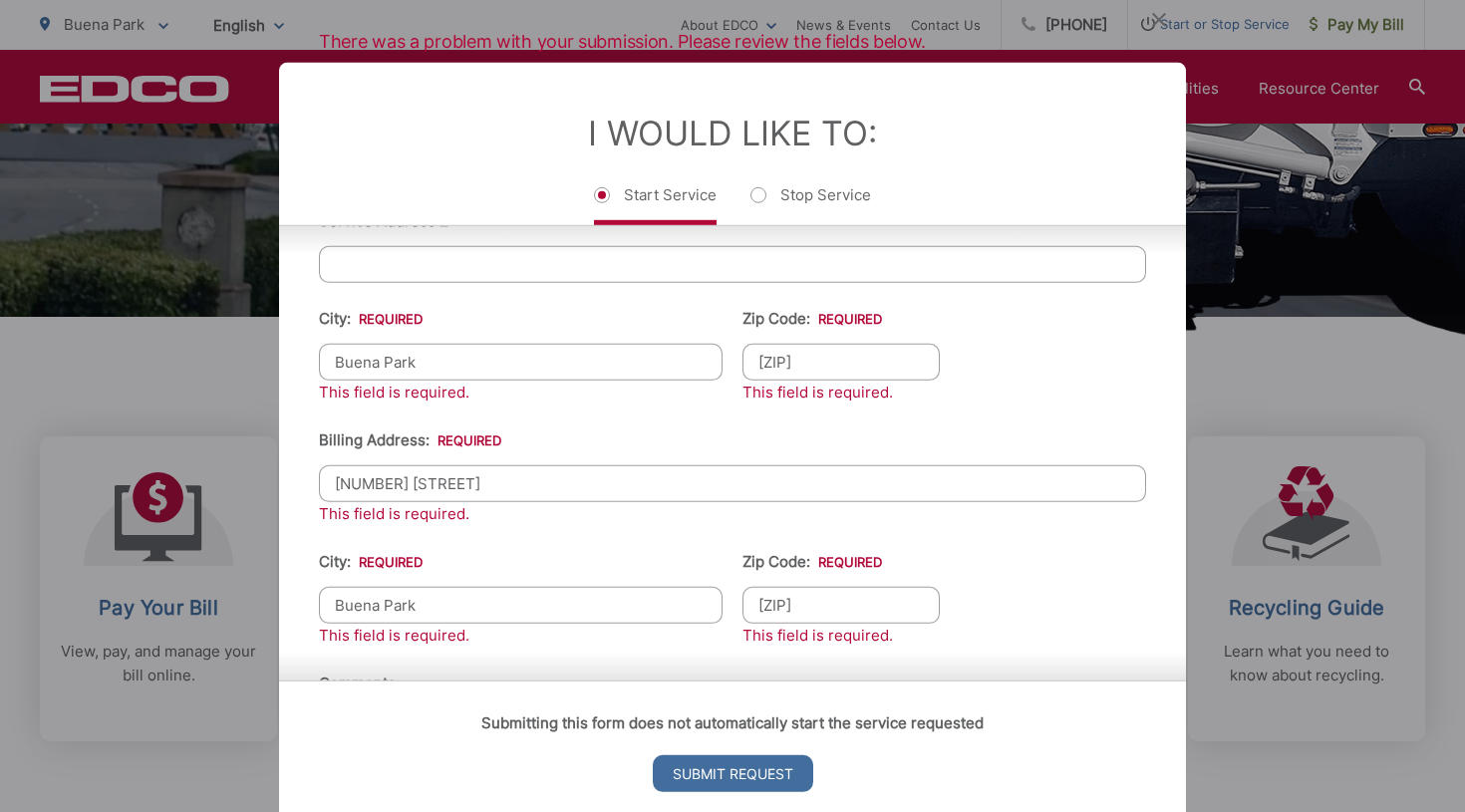 click on "90621" at bounding box center (841, 604) 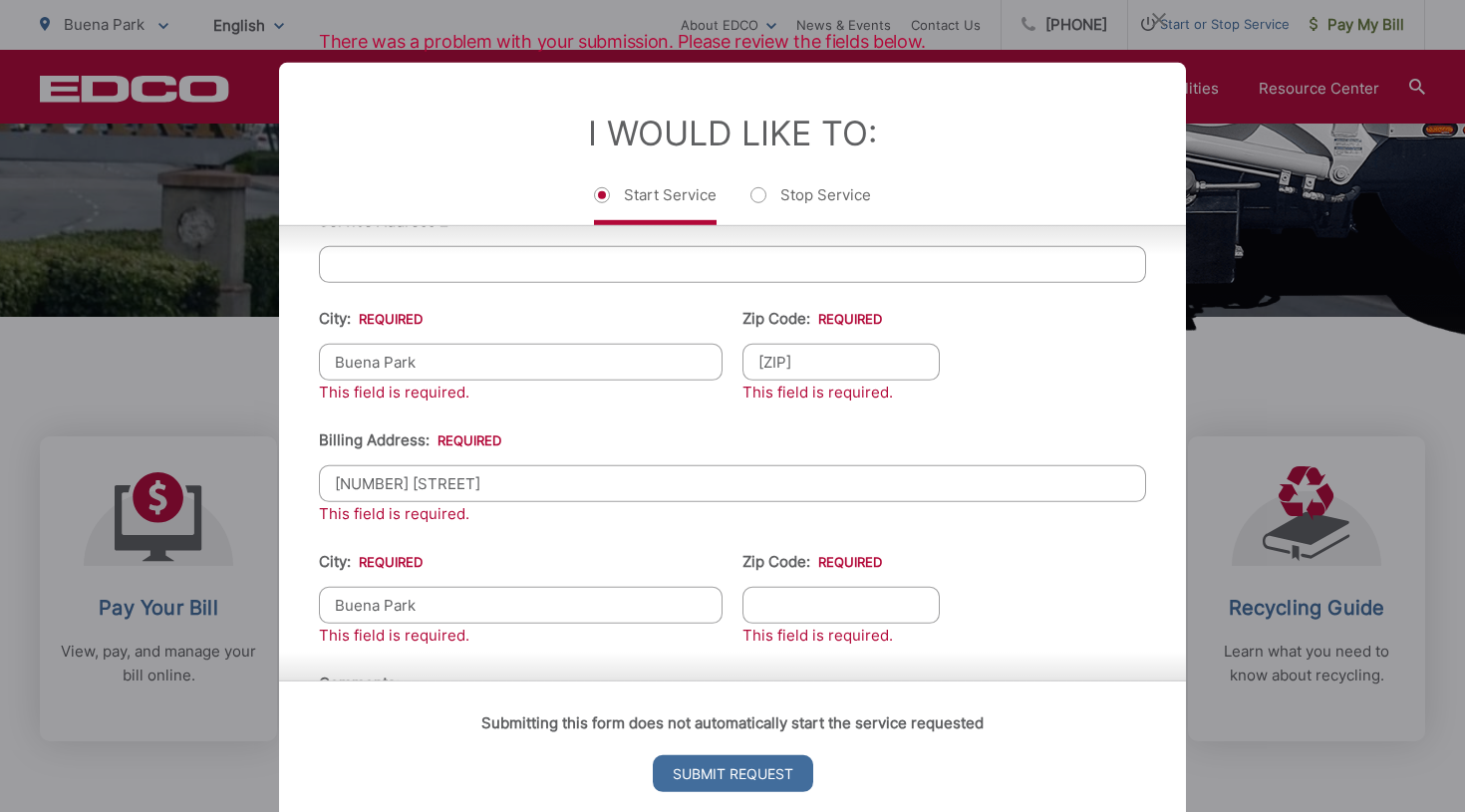 type on "90621" 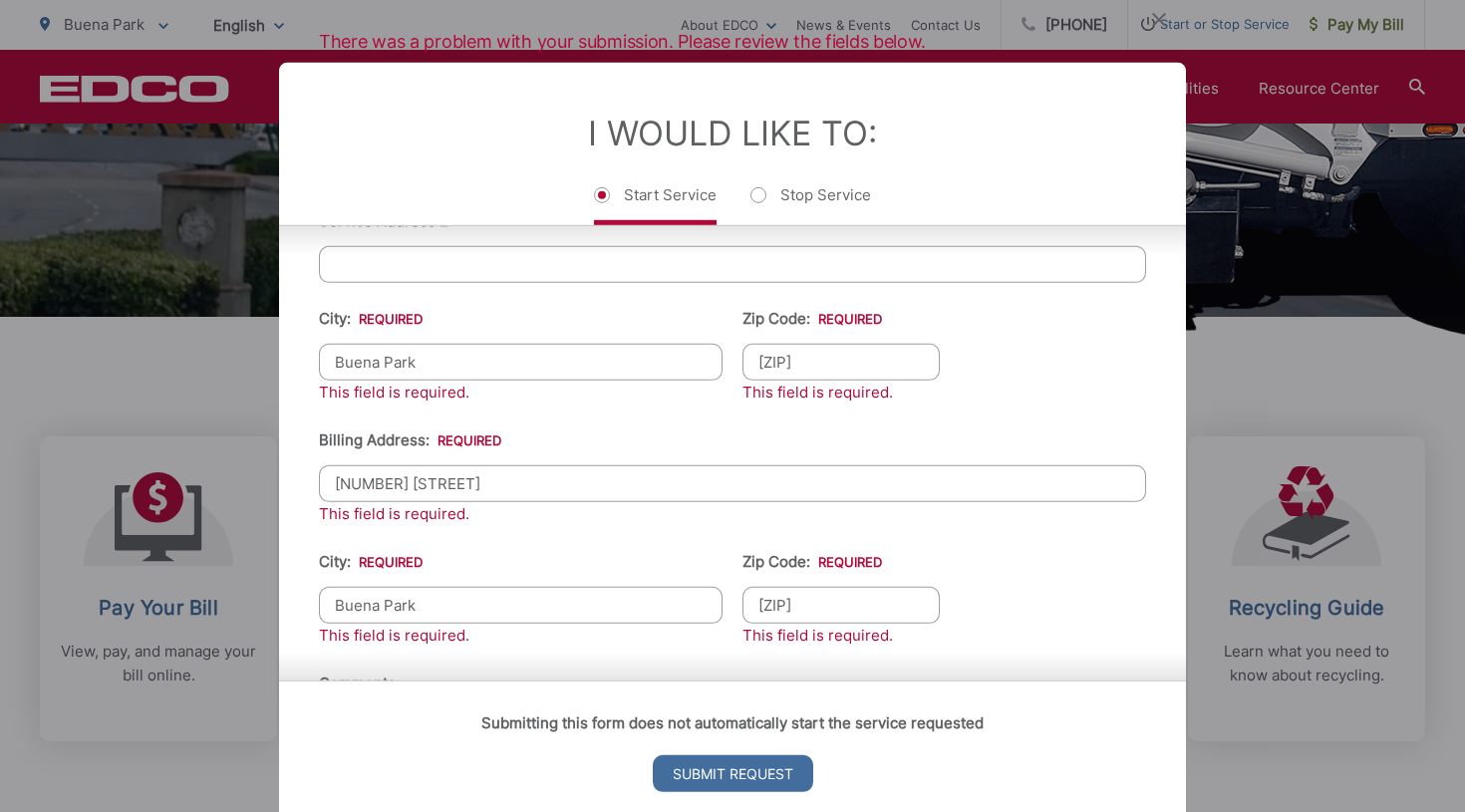click on "First Name: * Jonathan Last Name: * Moon Telephone: * (714) 732-0968 Email: *
fraicheyou@gmail.com
Service Address 1: * 26 Freeman Ln This field is required. Service Address 2: City: * Buena Park This field is required. Zip Code: * 90621 This field is required. Billing Address: * 26 Freeman Ln This field is required. Forwarding Address: * City: * Buena Park This field is required. Zip Code: * 90621 This field is required. State: * Comments:" at bounding box center [732, 351] 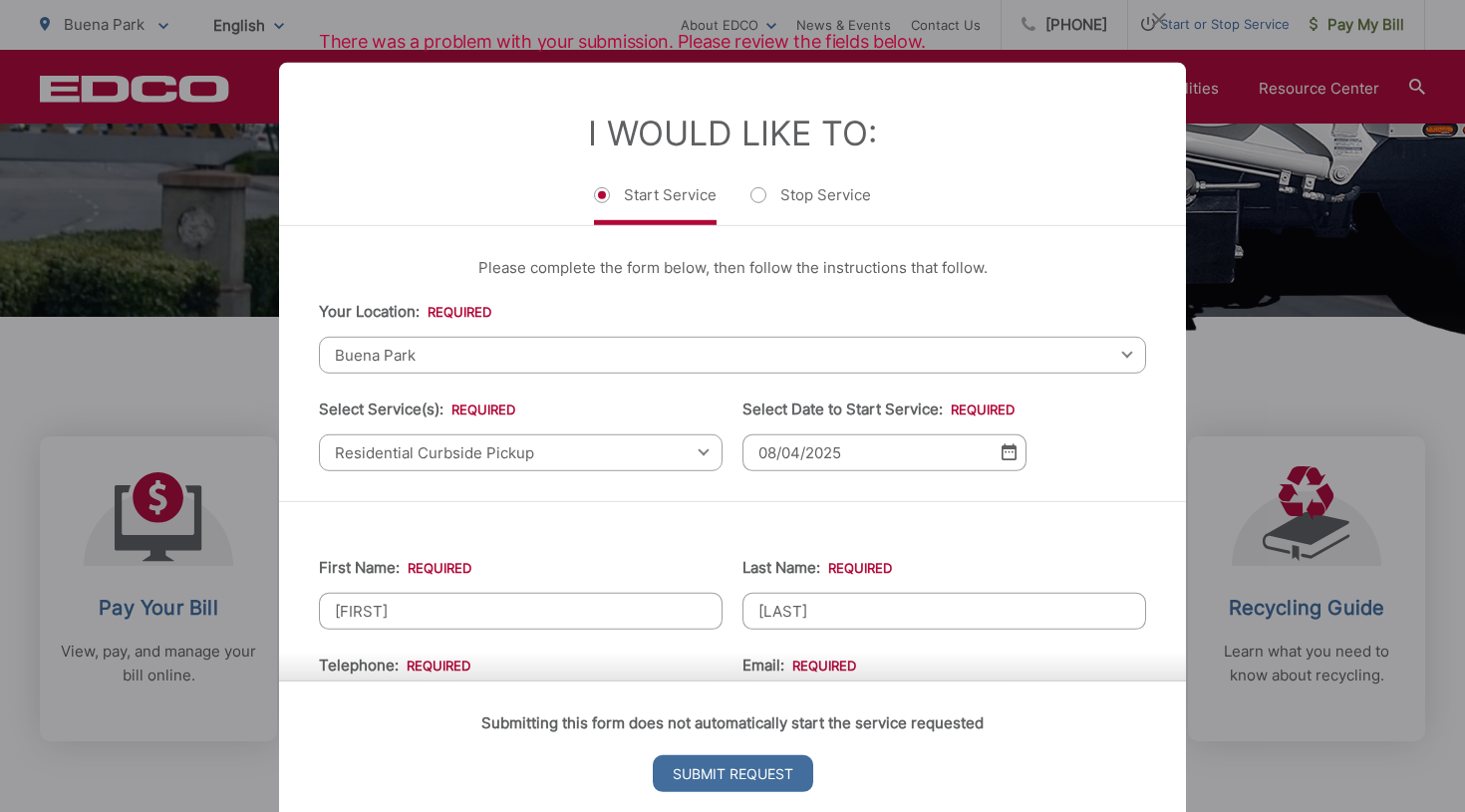 scroll, scrollTop: 0, scrollLeft: 0, axis: both 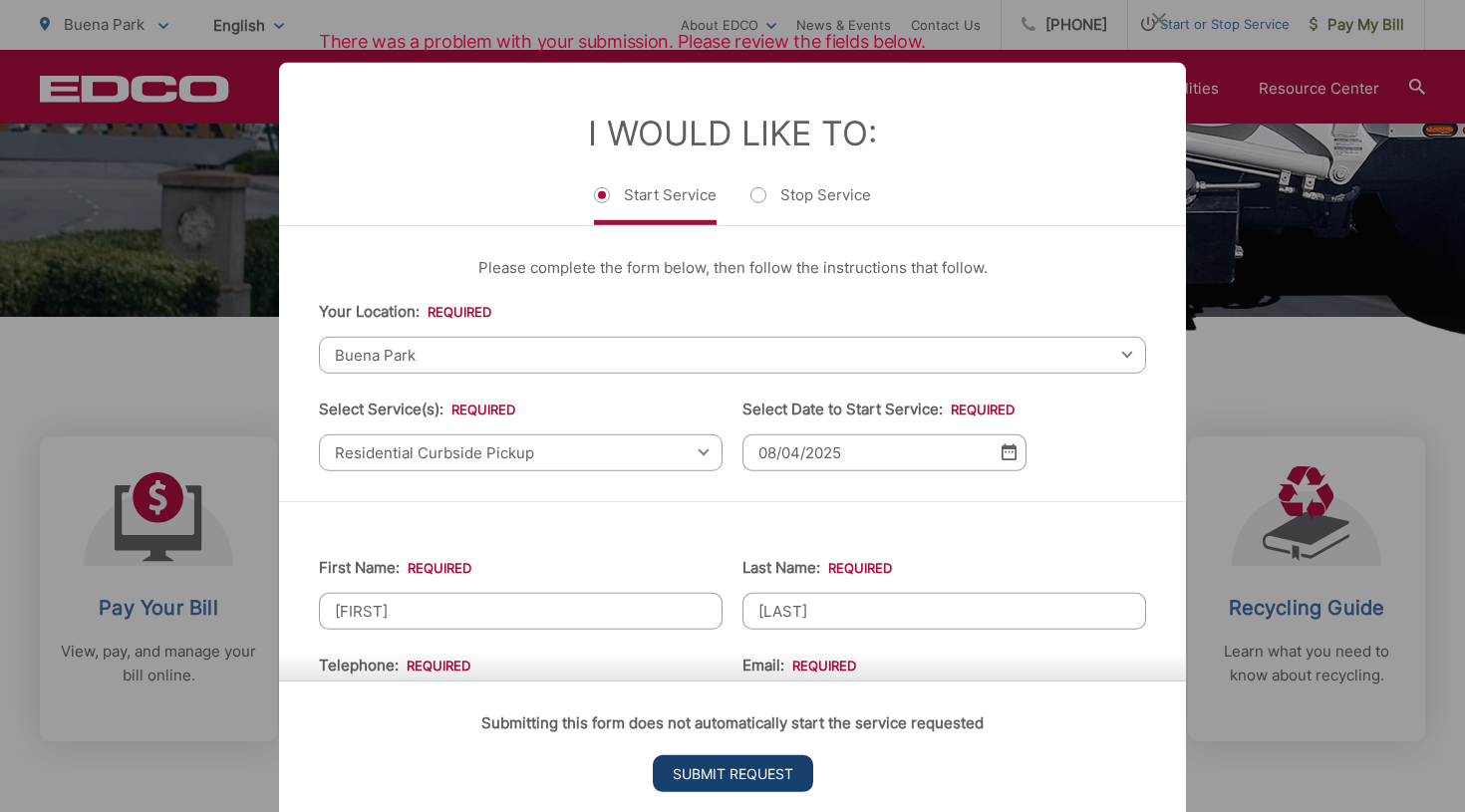 click on "Submit Request" at bounding box center [732, 773] 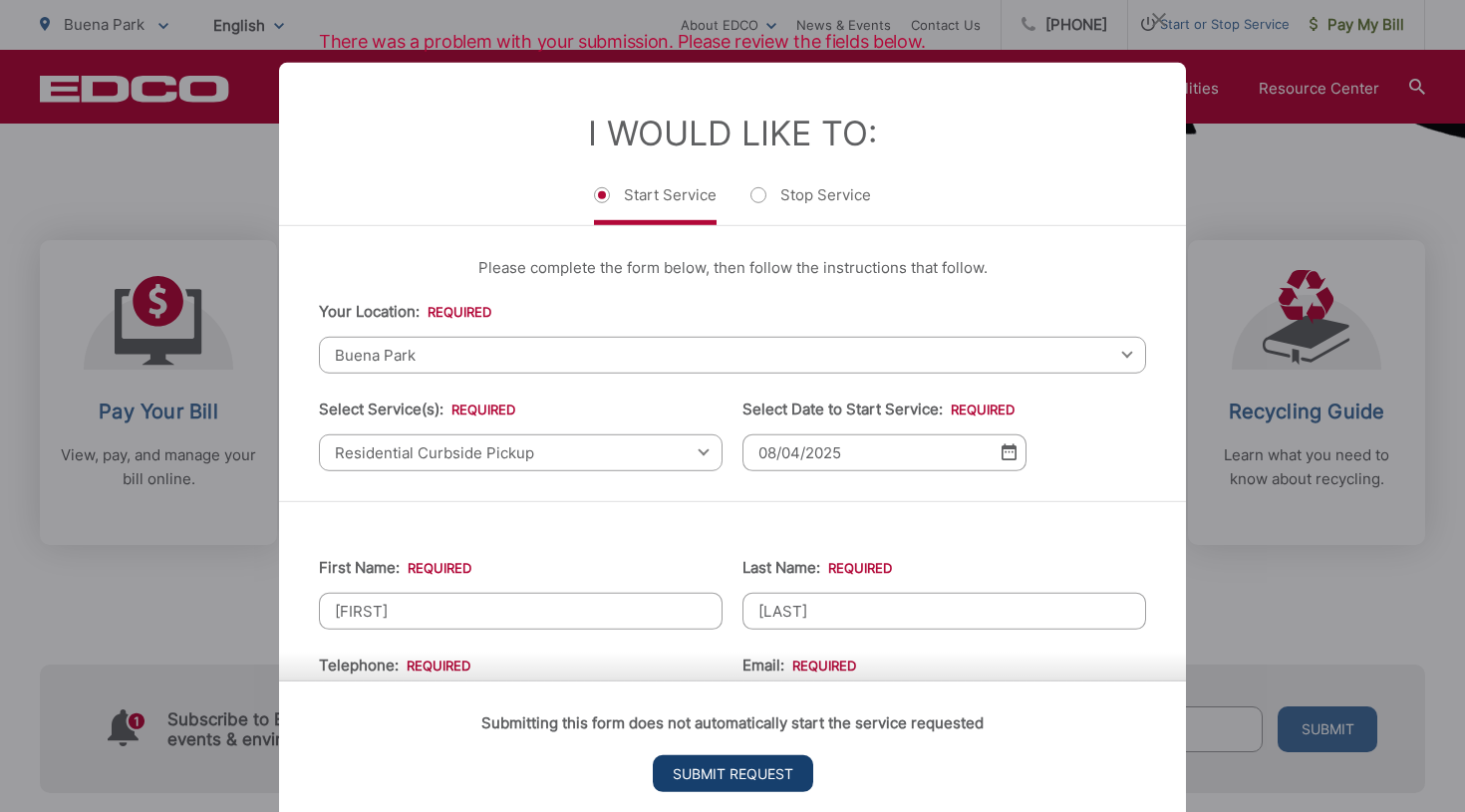 scroll, scrollTop: 20, scrollLeft: 8, axis: both 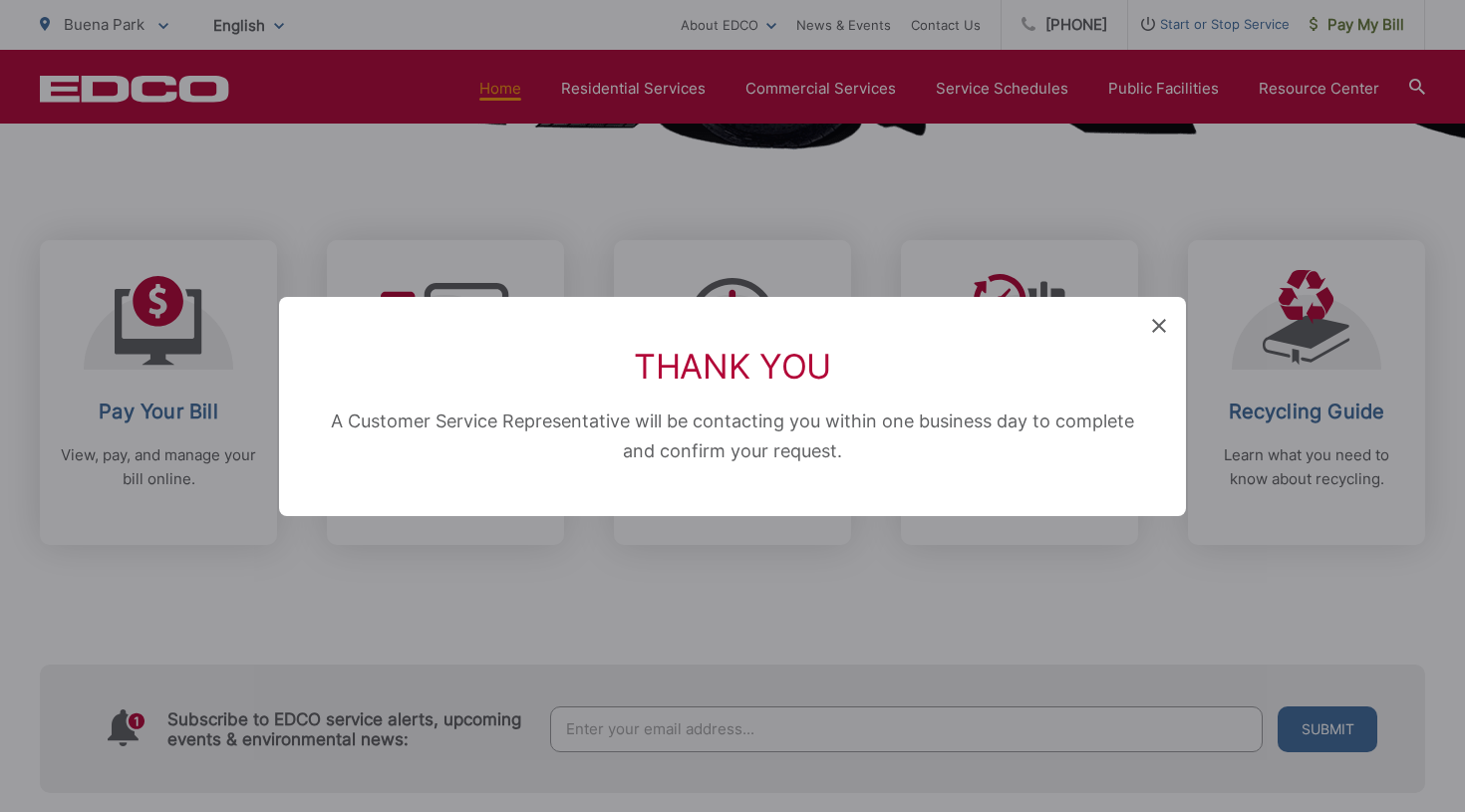 click 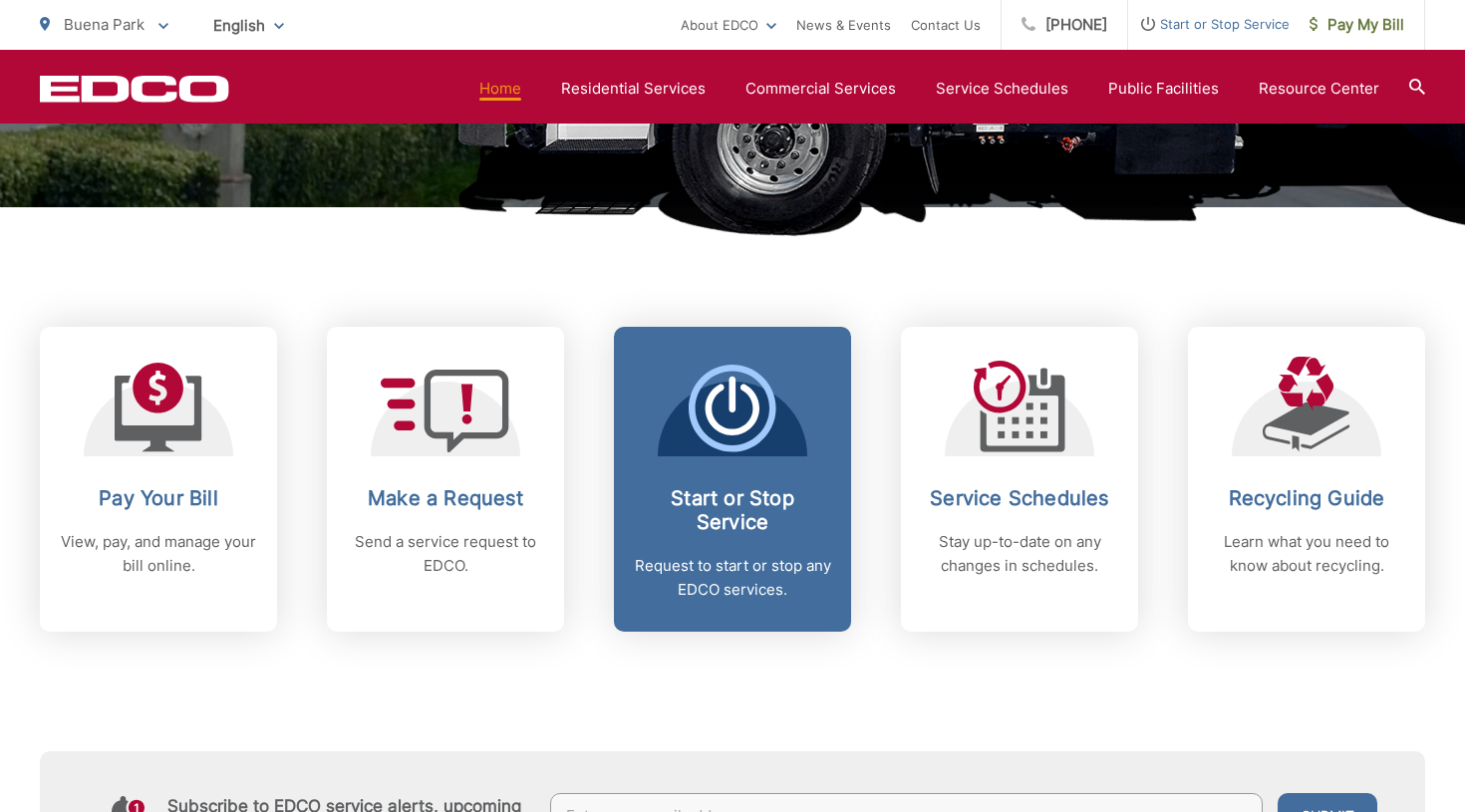 click on "Start or Stop Service" at bounding box center [732, 510] 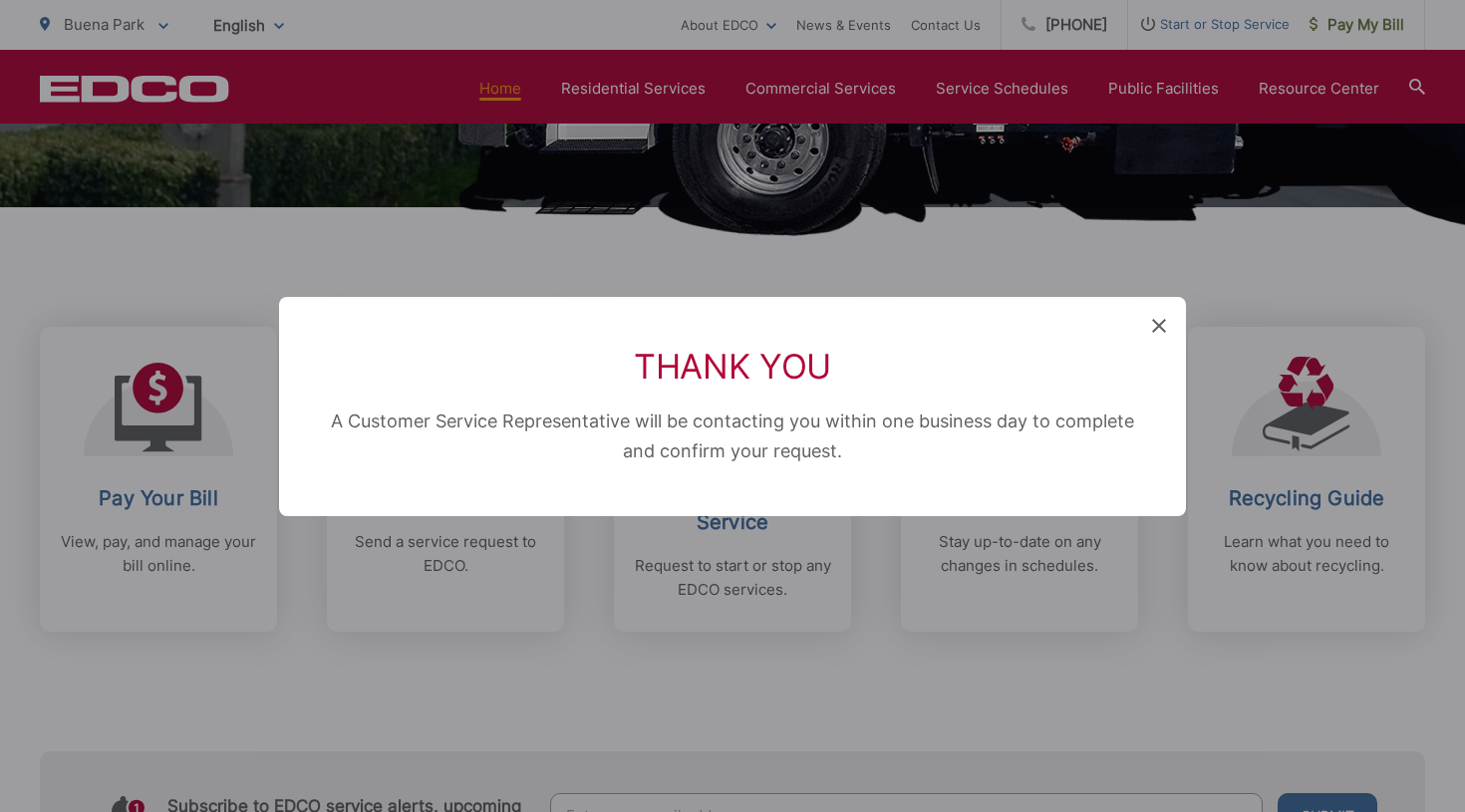 click 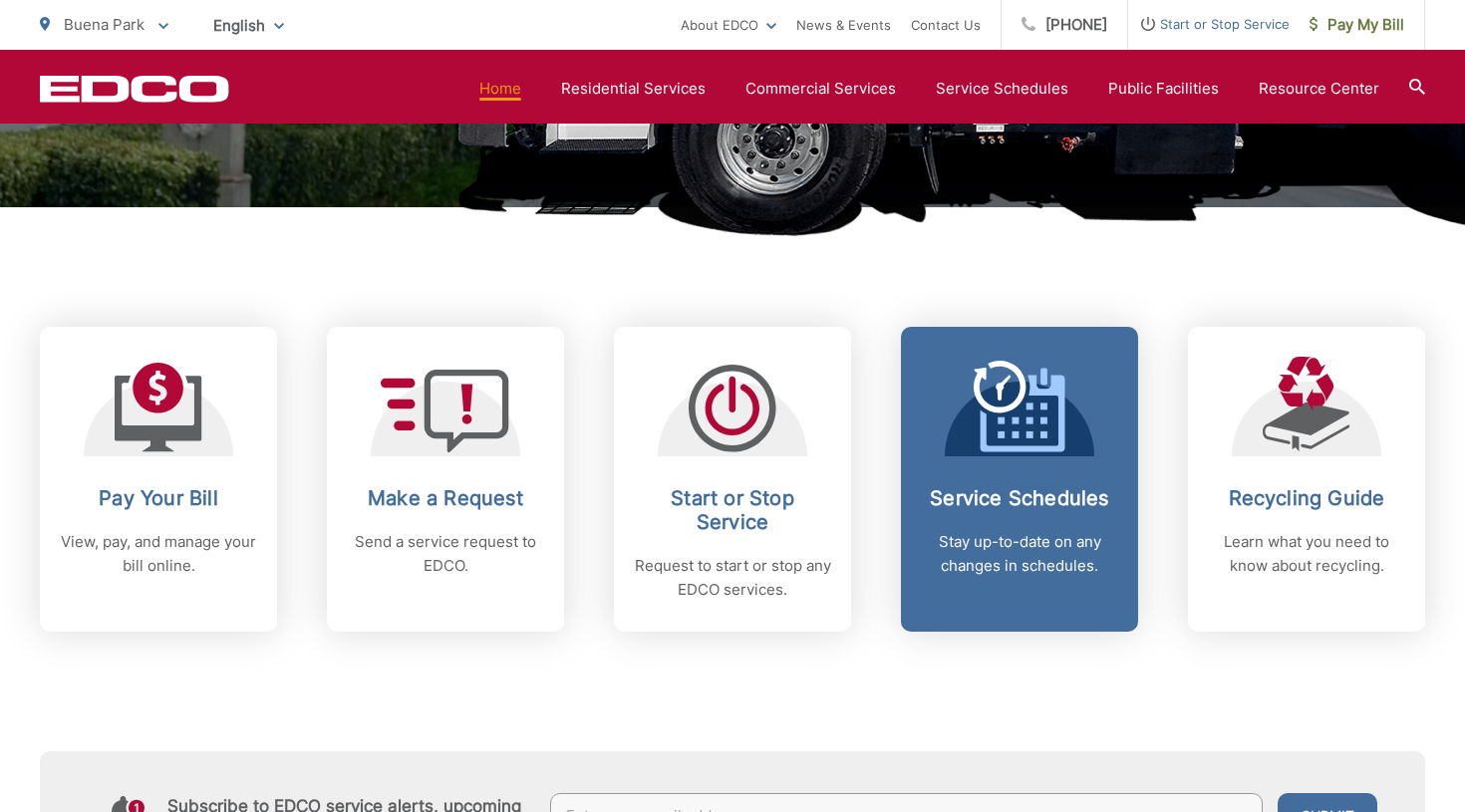 click on "Service Schedules
Stay up-to-date on any changes in schedules." at bounding box center (1020, 479) 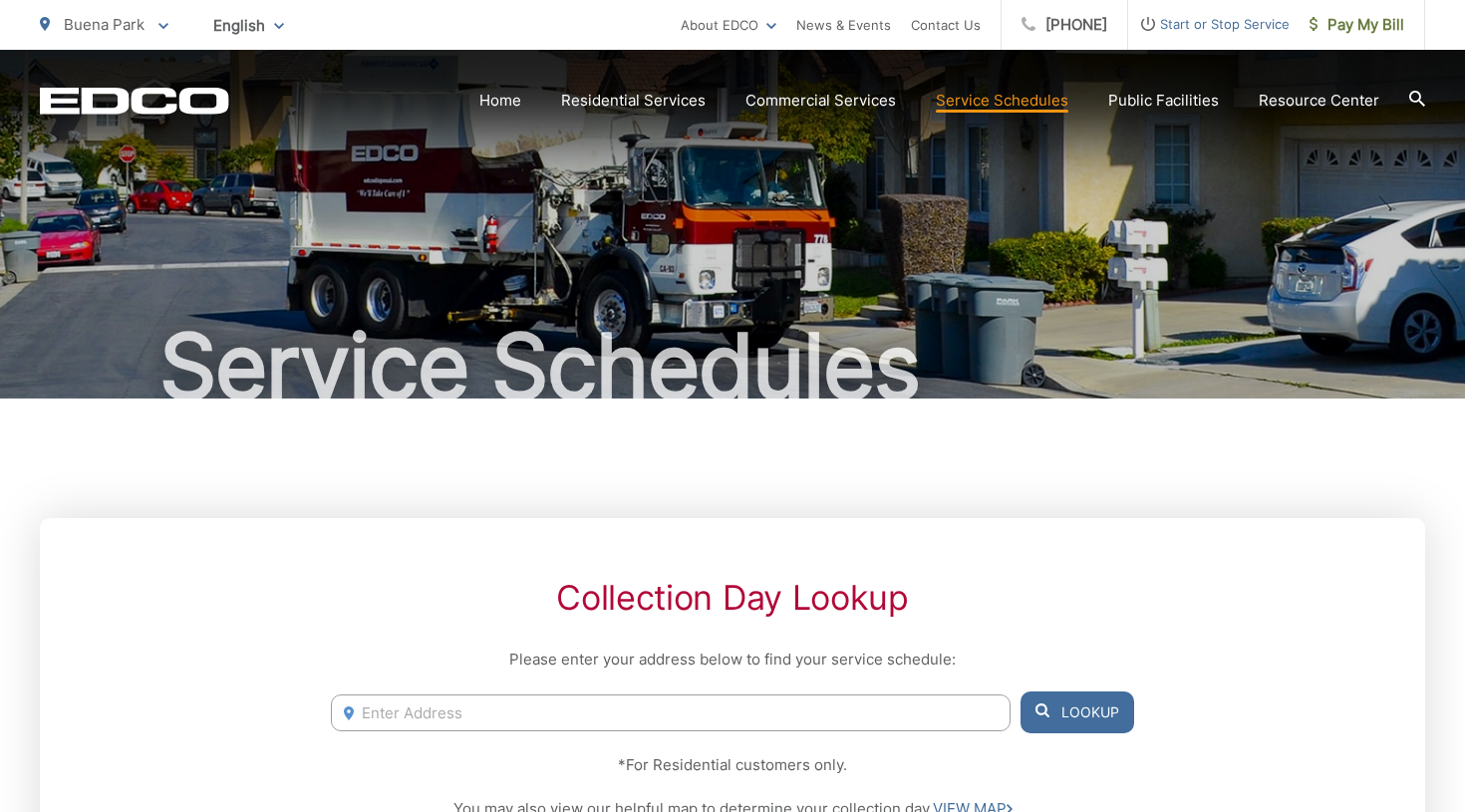 scroll, scrollTop: 0, scrollLeft: 0, axis: both 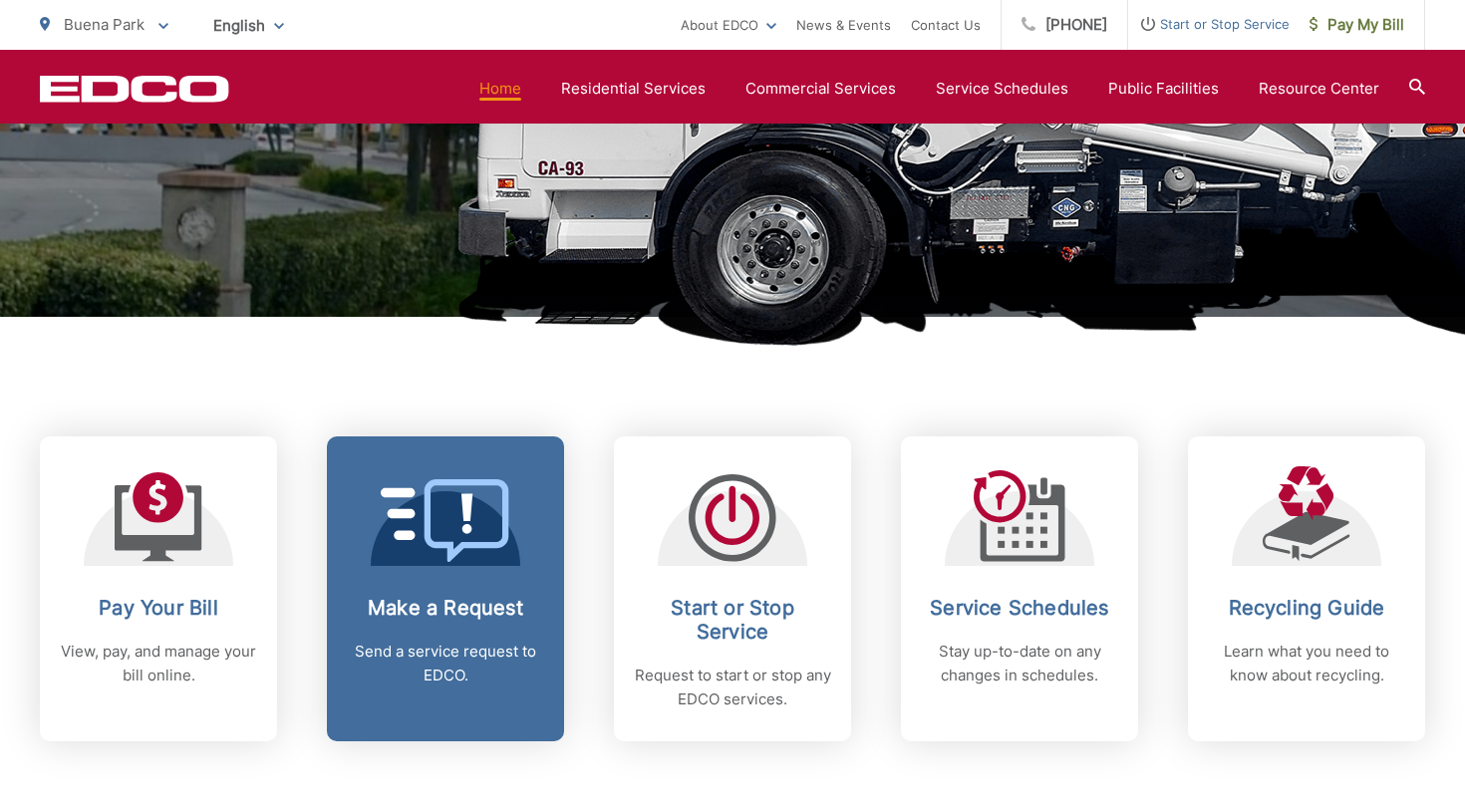 click on "Make a Request
Send a service request to EDCO." at bounding box center (445, 589) 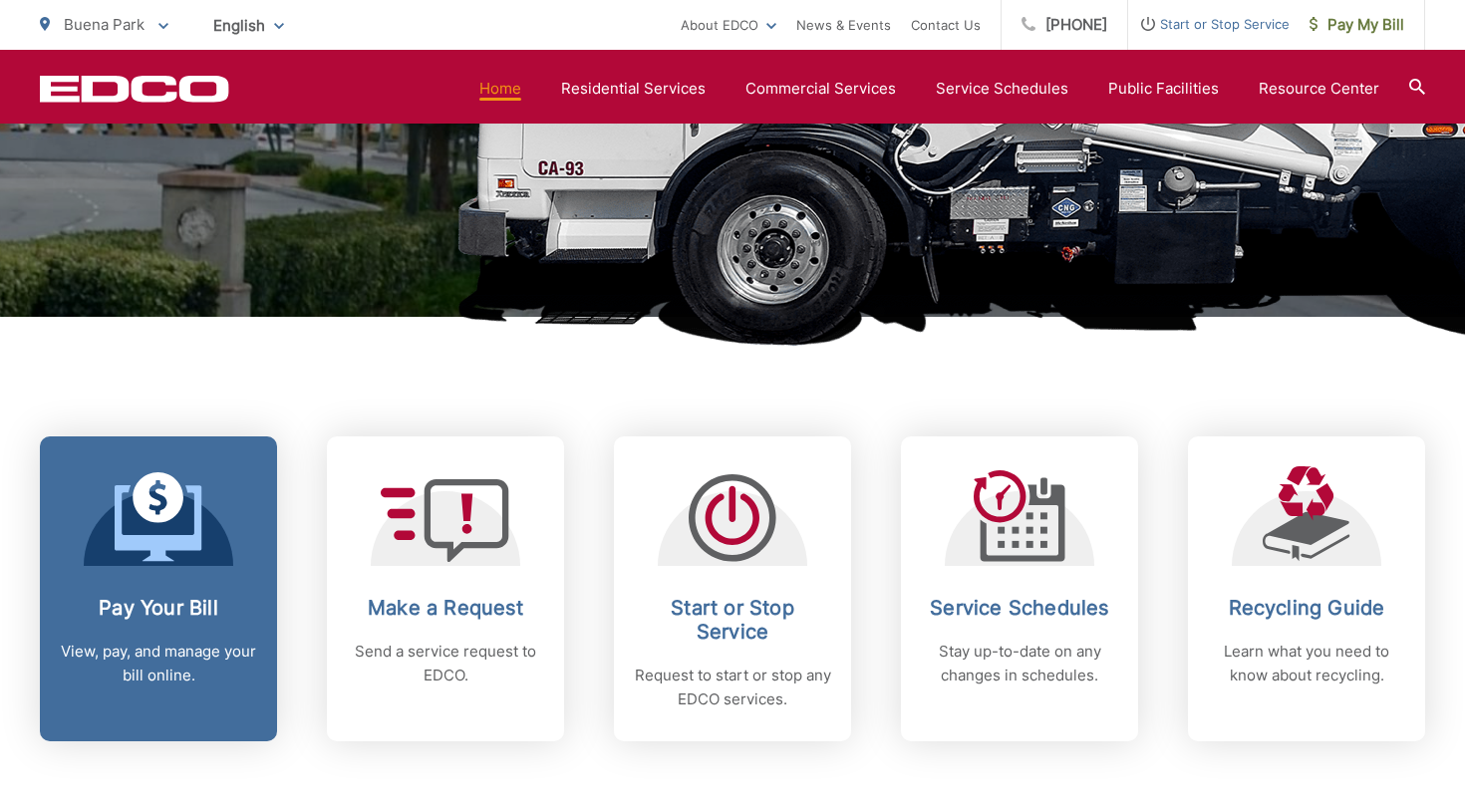 click on "Pay Your Bill
View, pay, and manage your bill online." at bounding box center (158, 589) 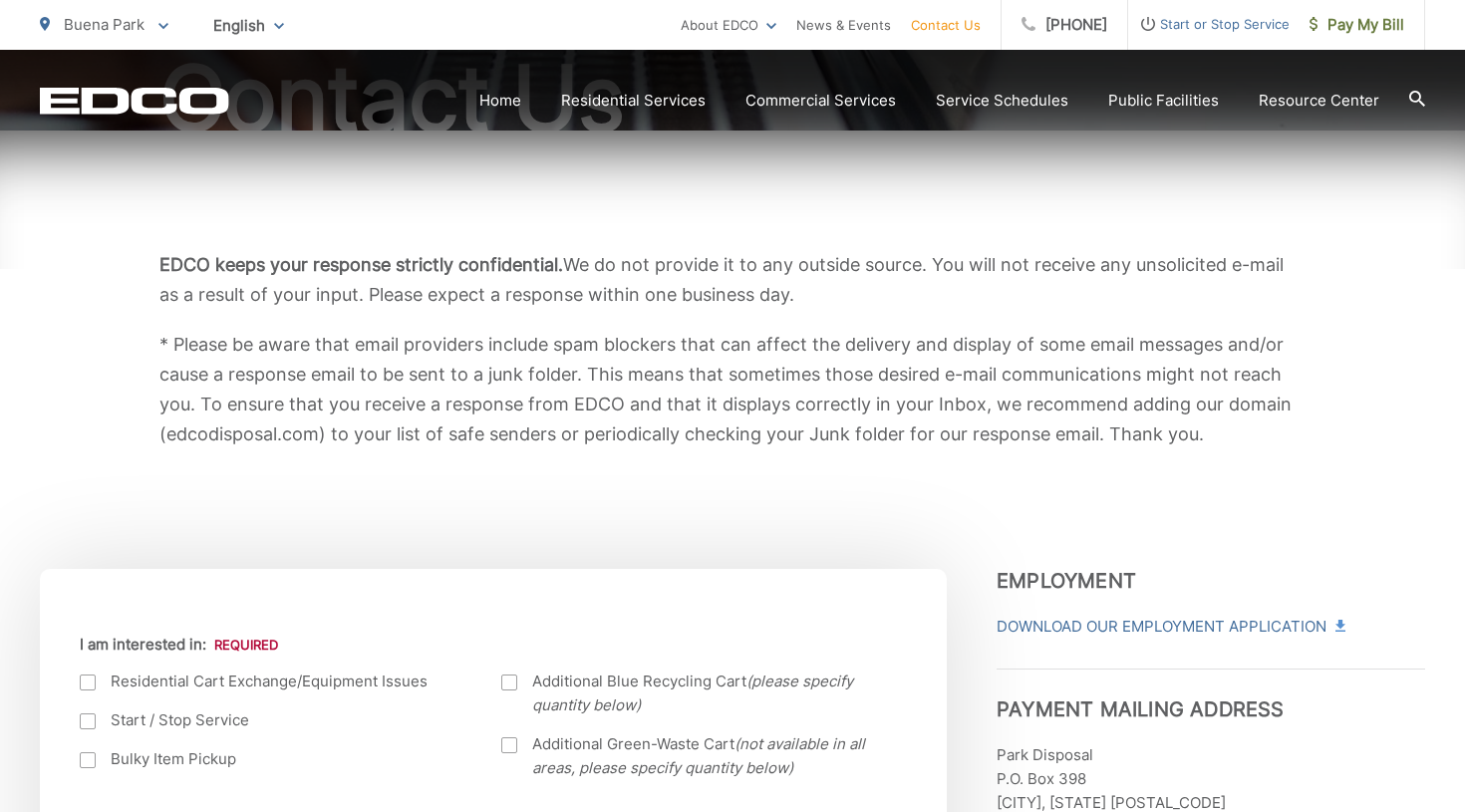 scroll, scrollTop: 475, scrollLeft: 0, axis: vertical 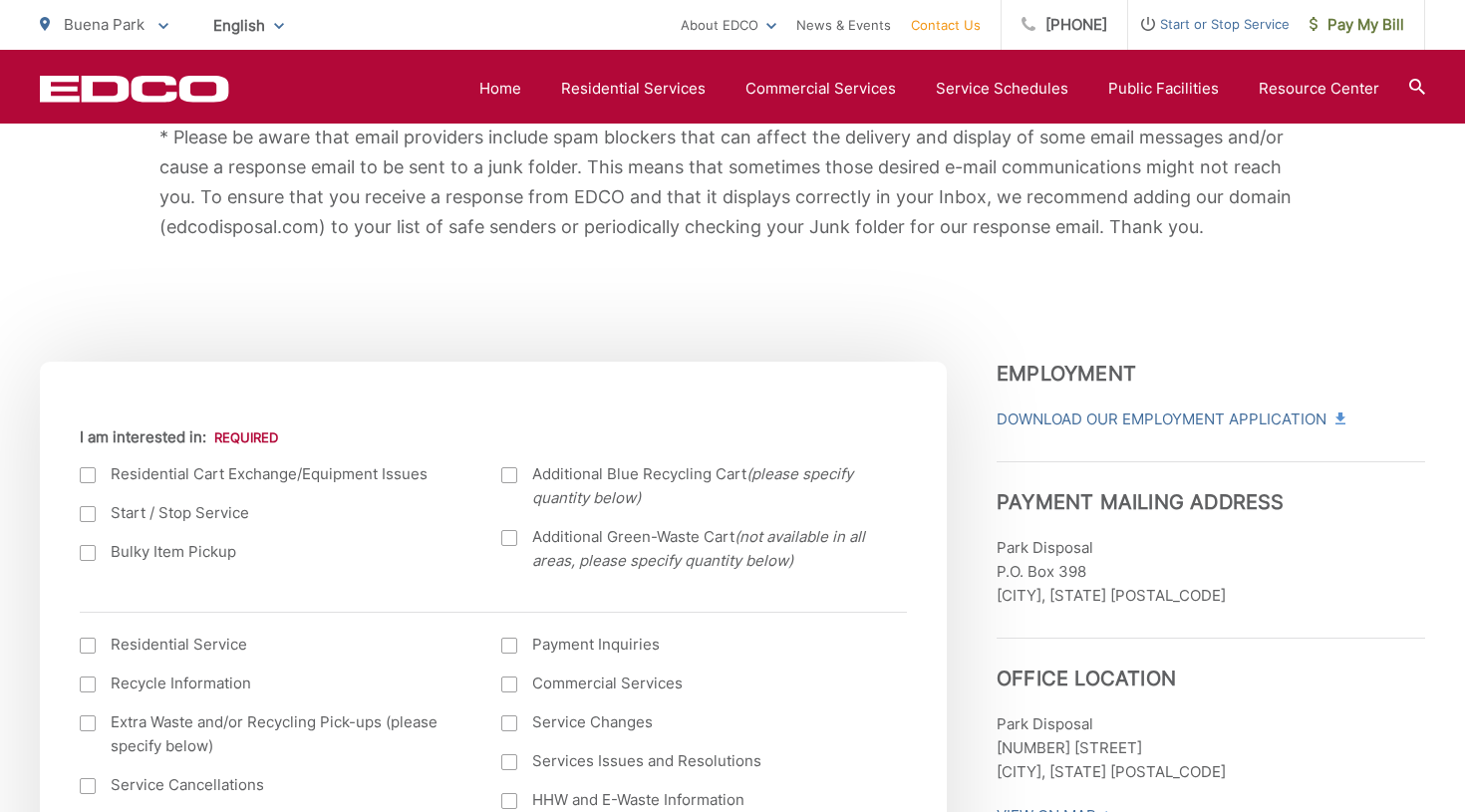 click at bounding box center [88, 514] 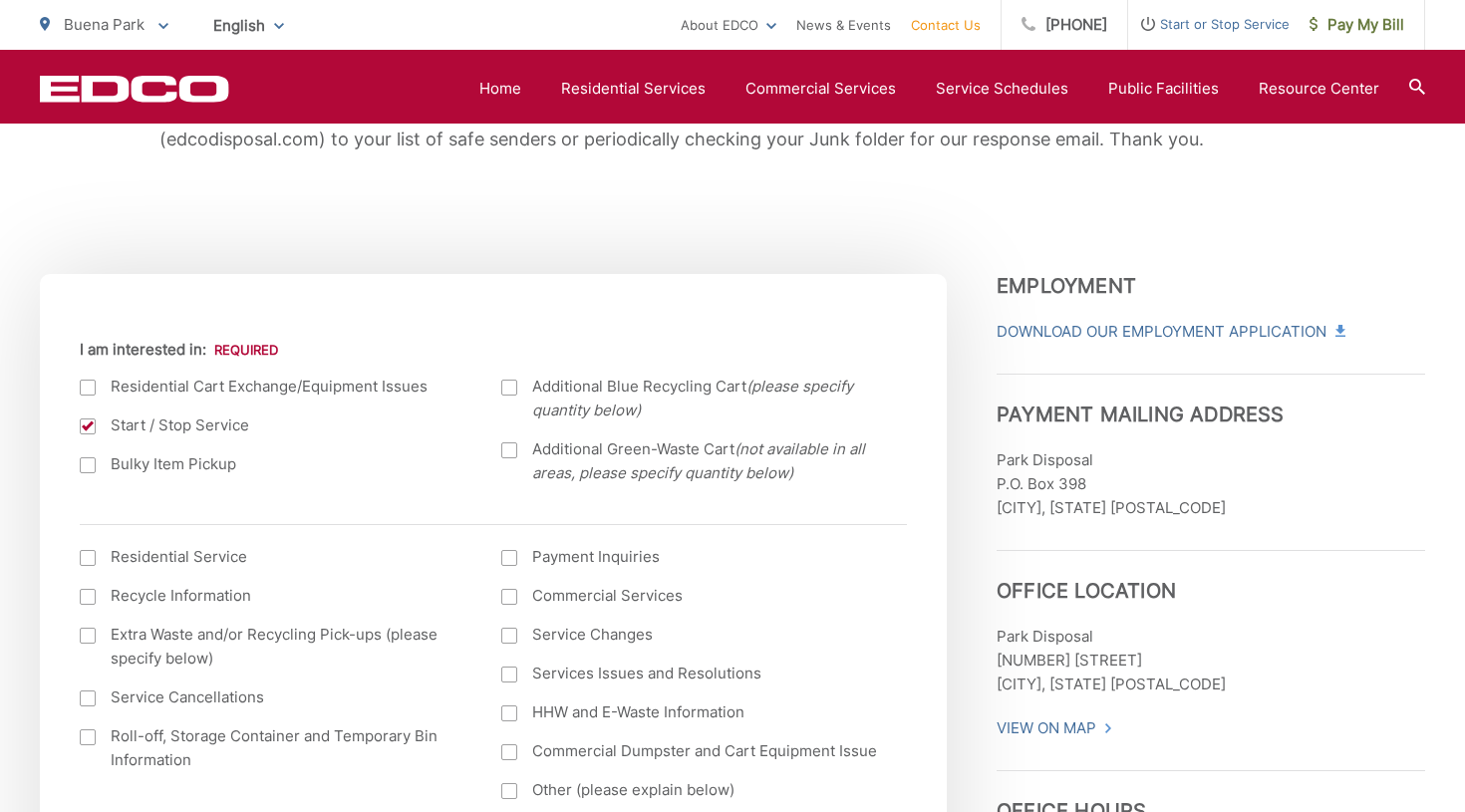scroll, scrollTop: 675, scrollLeft: 0, axis: vertical 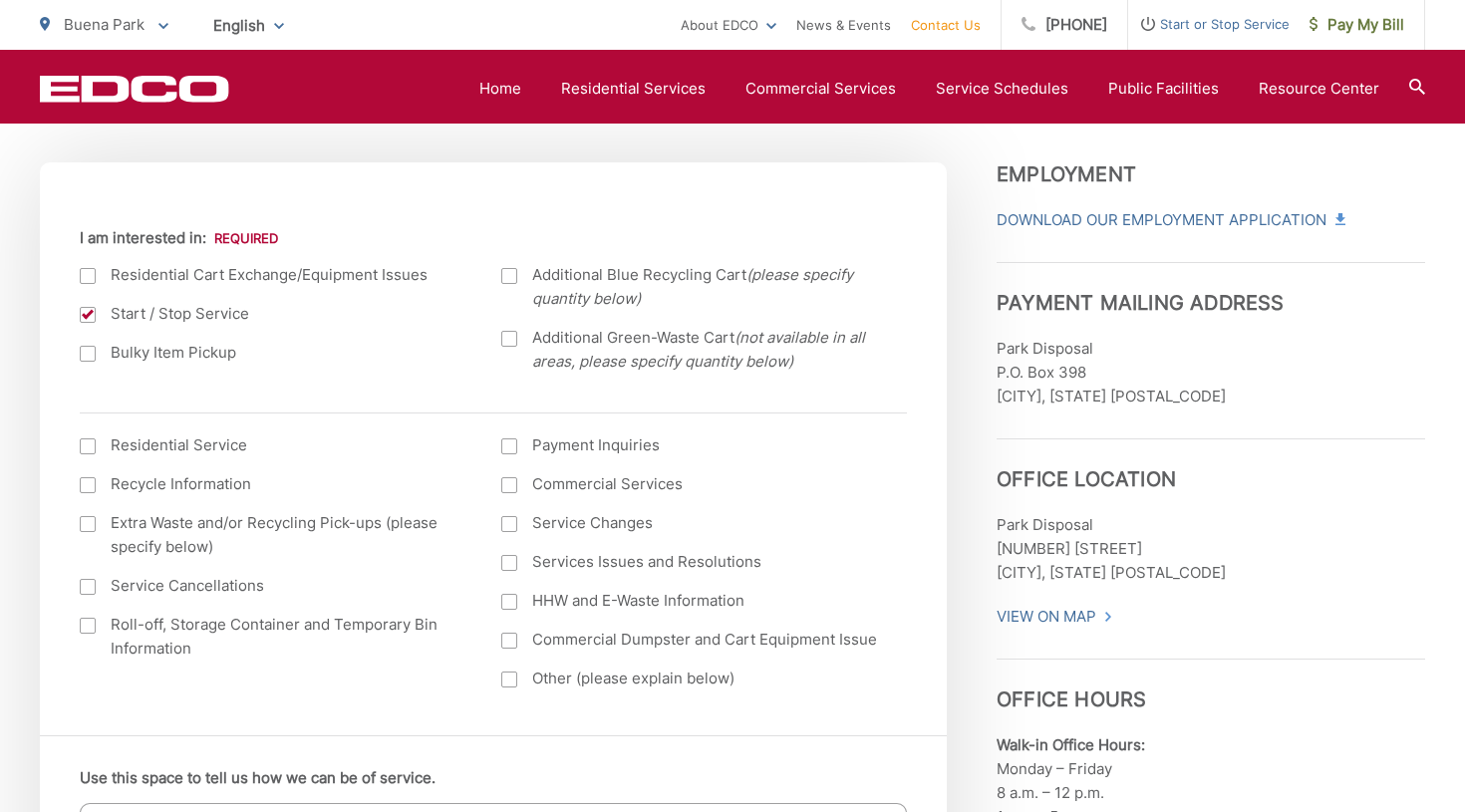 click on "Residential Service" at bounding box center [270, 445] 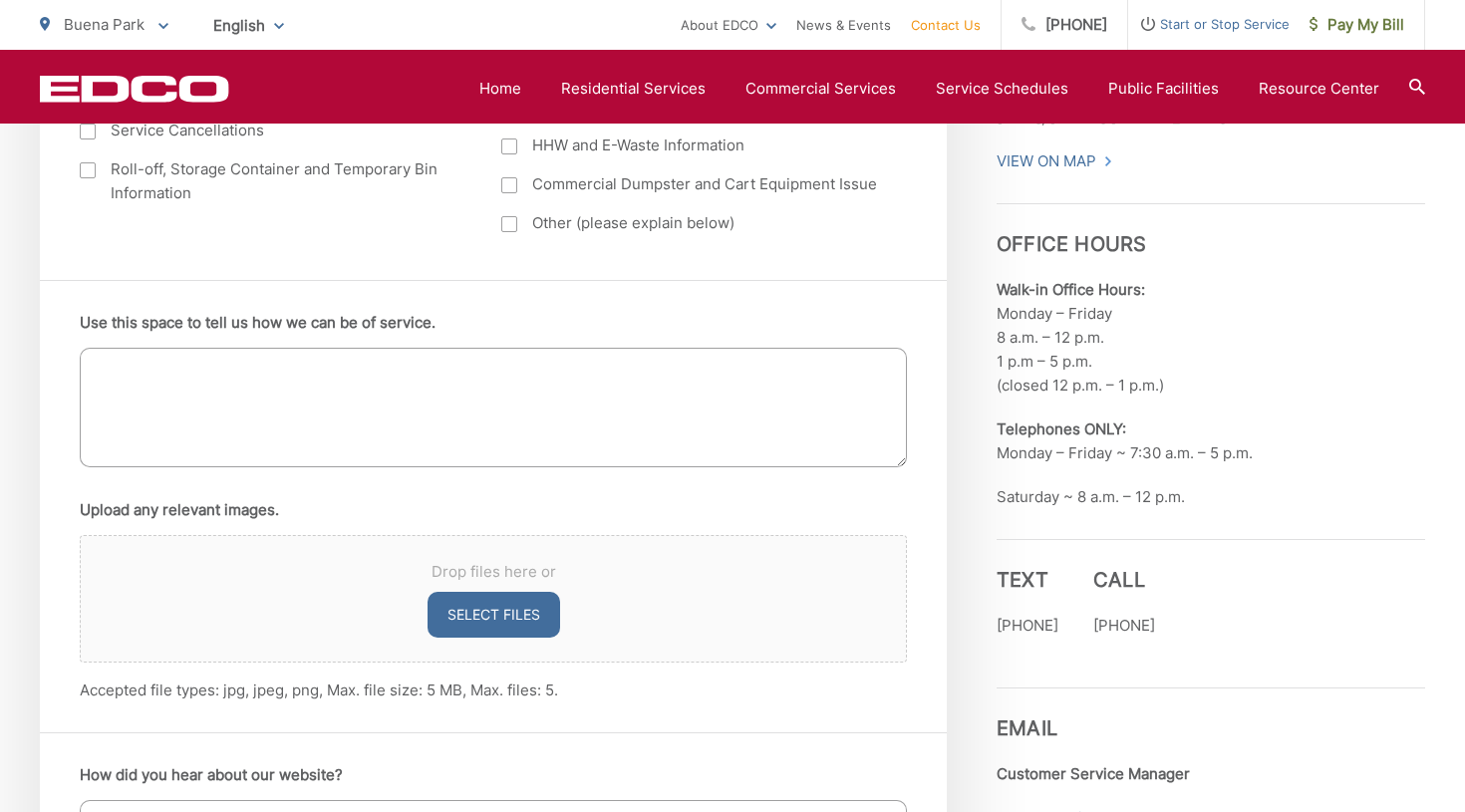 scroll, scrollTop: 475, scrollLeft: 0, axis: vertical 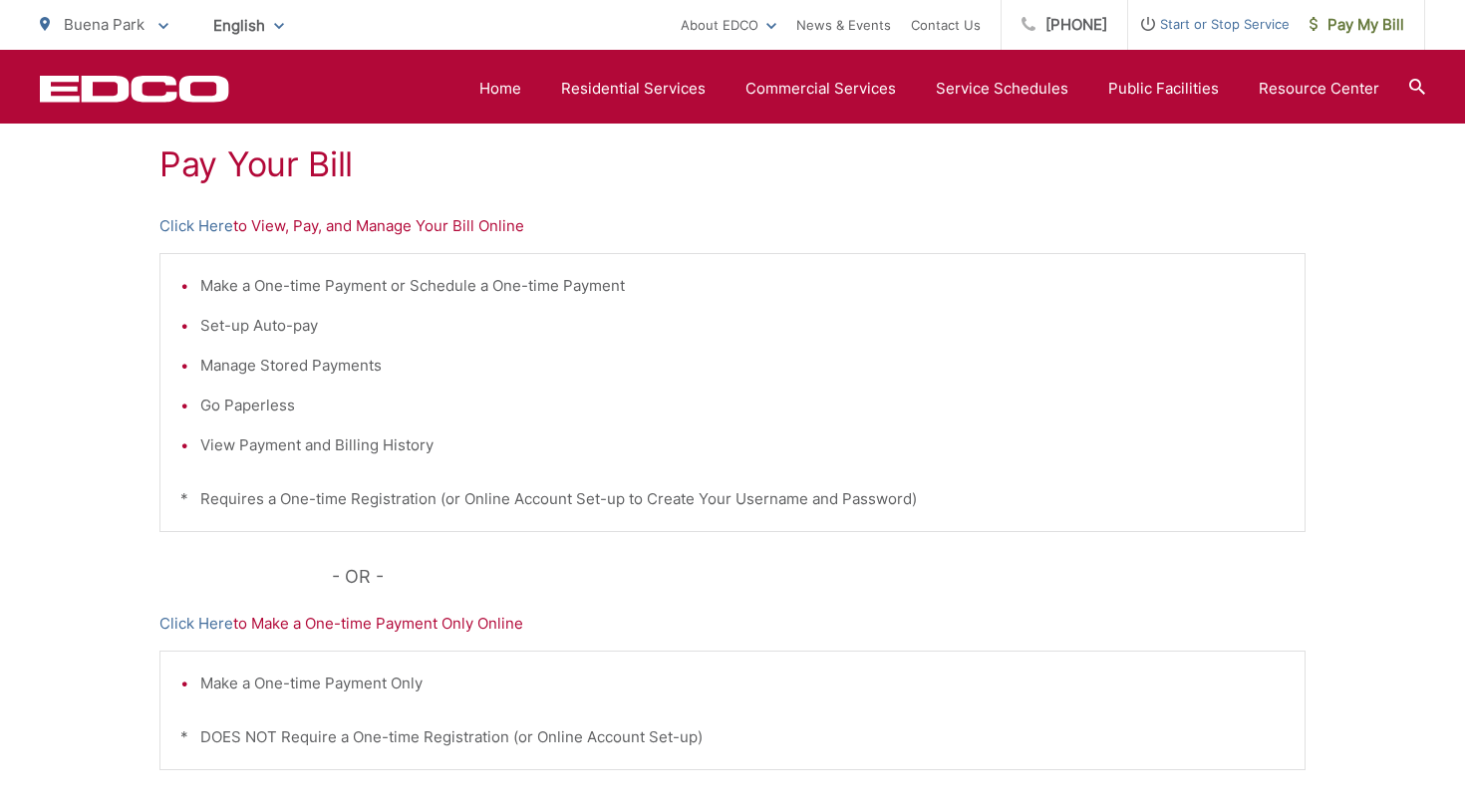 click on "Click Here  to View, Pay, and Manage Your Bill Online" at bounding box center (732, 226) 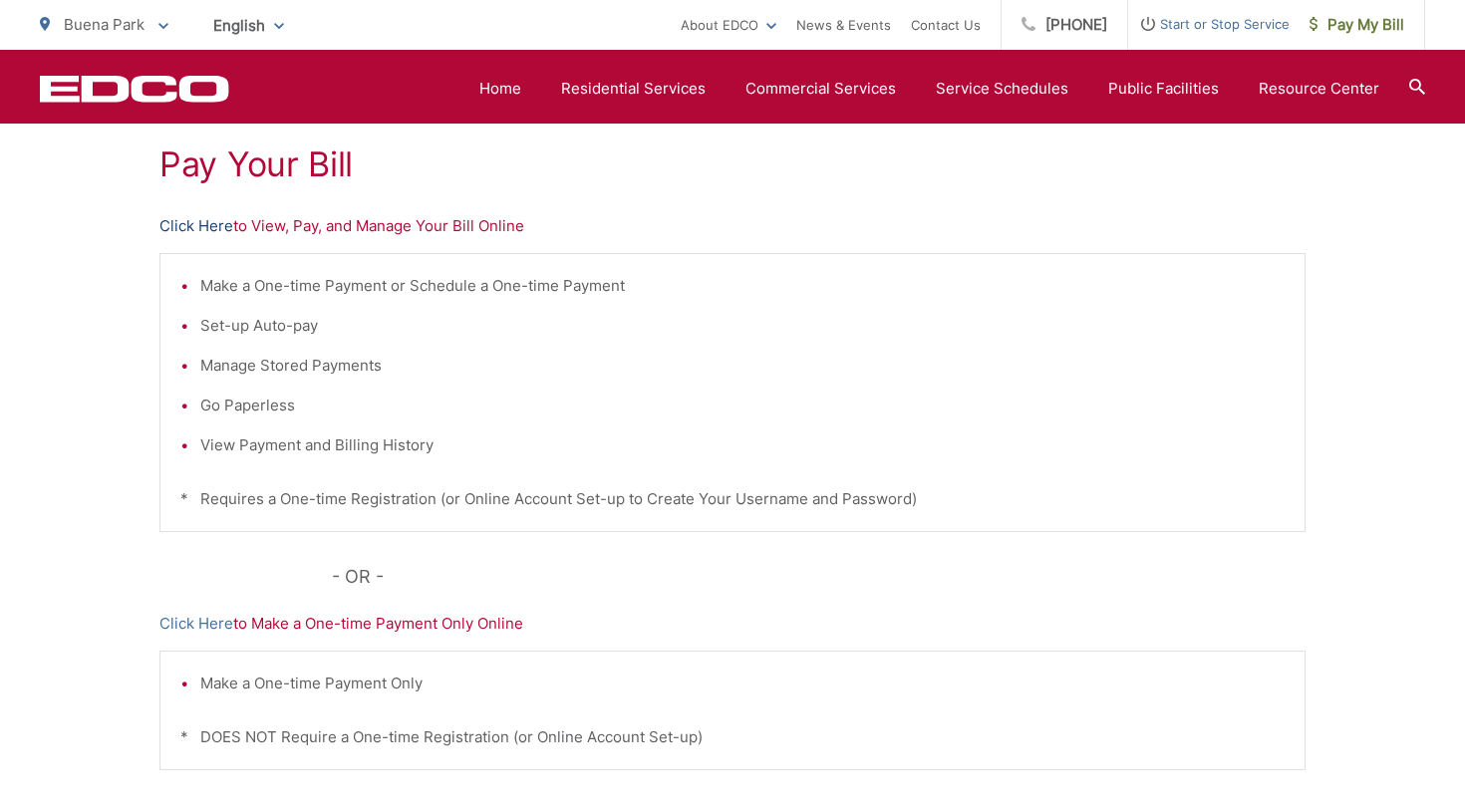 click on "Click Here" at bounding box center [196, 226] 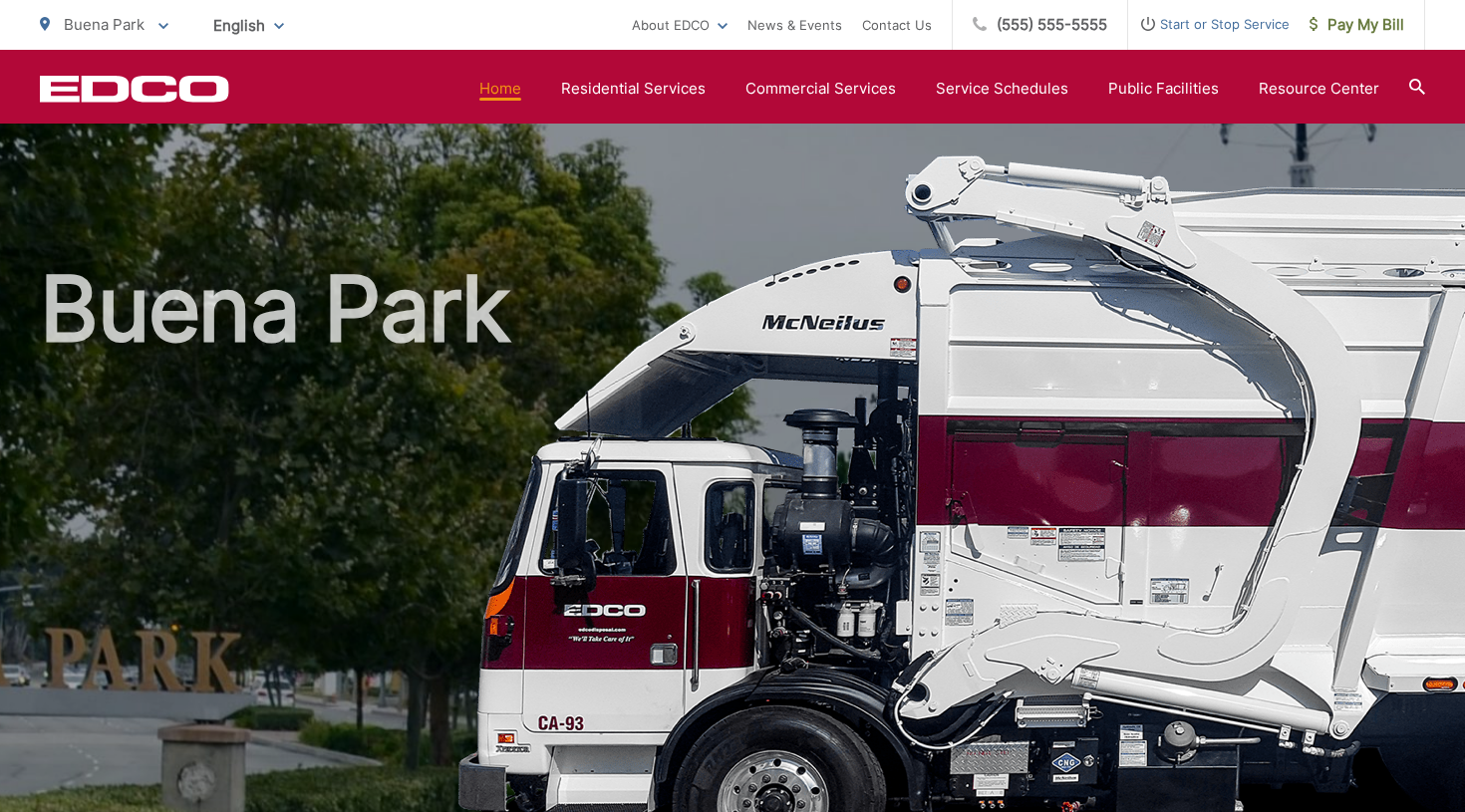 scroll, scrollTop: 0, scrollLeft: 0, axis: both 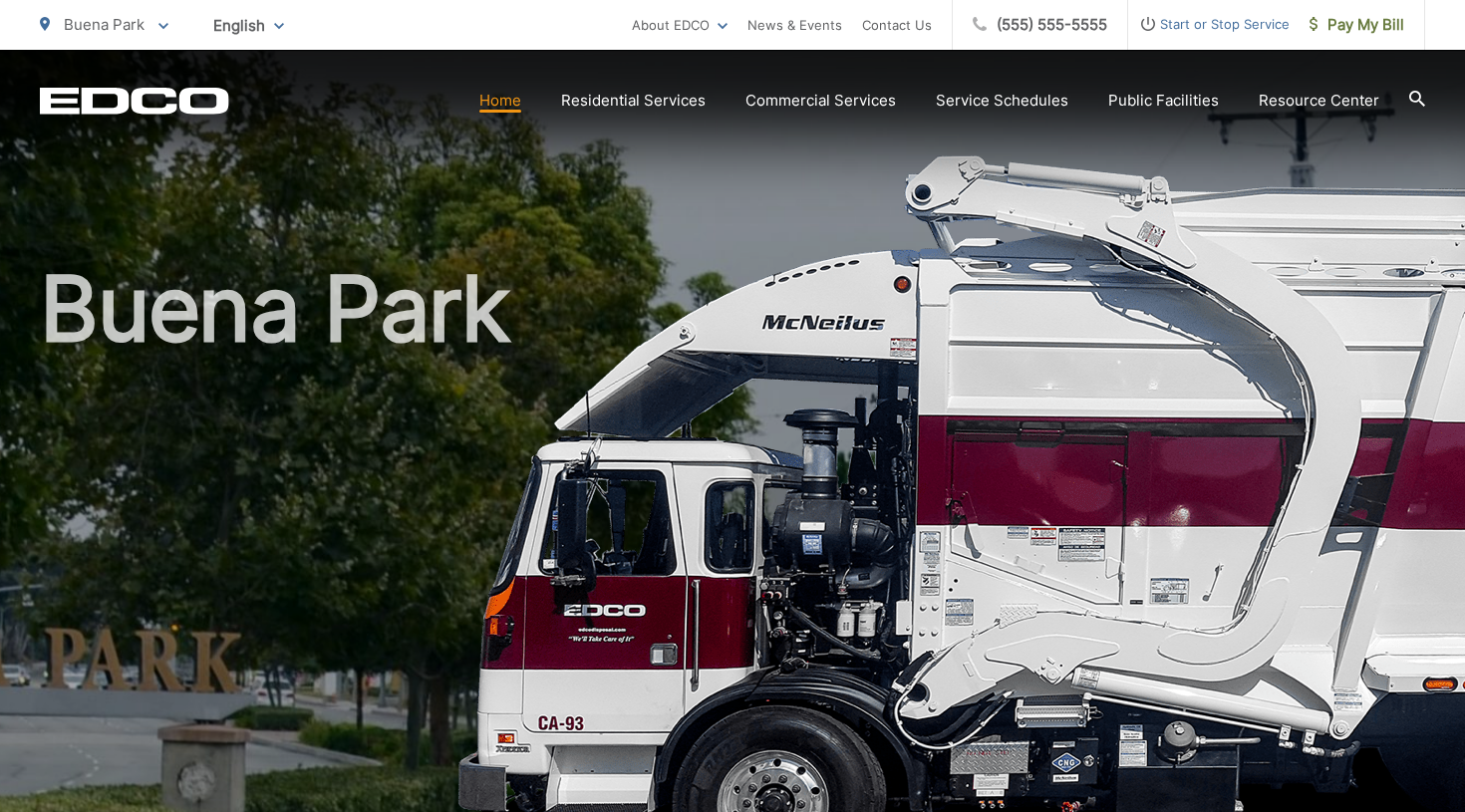 click on "Start or Stop Service" at bounding box center (1209, 24) 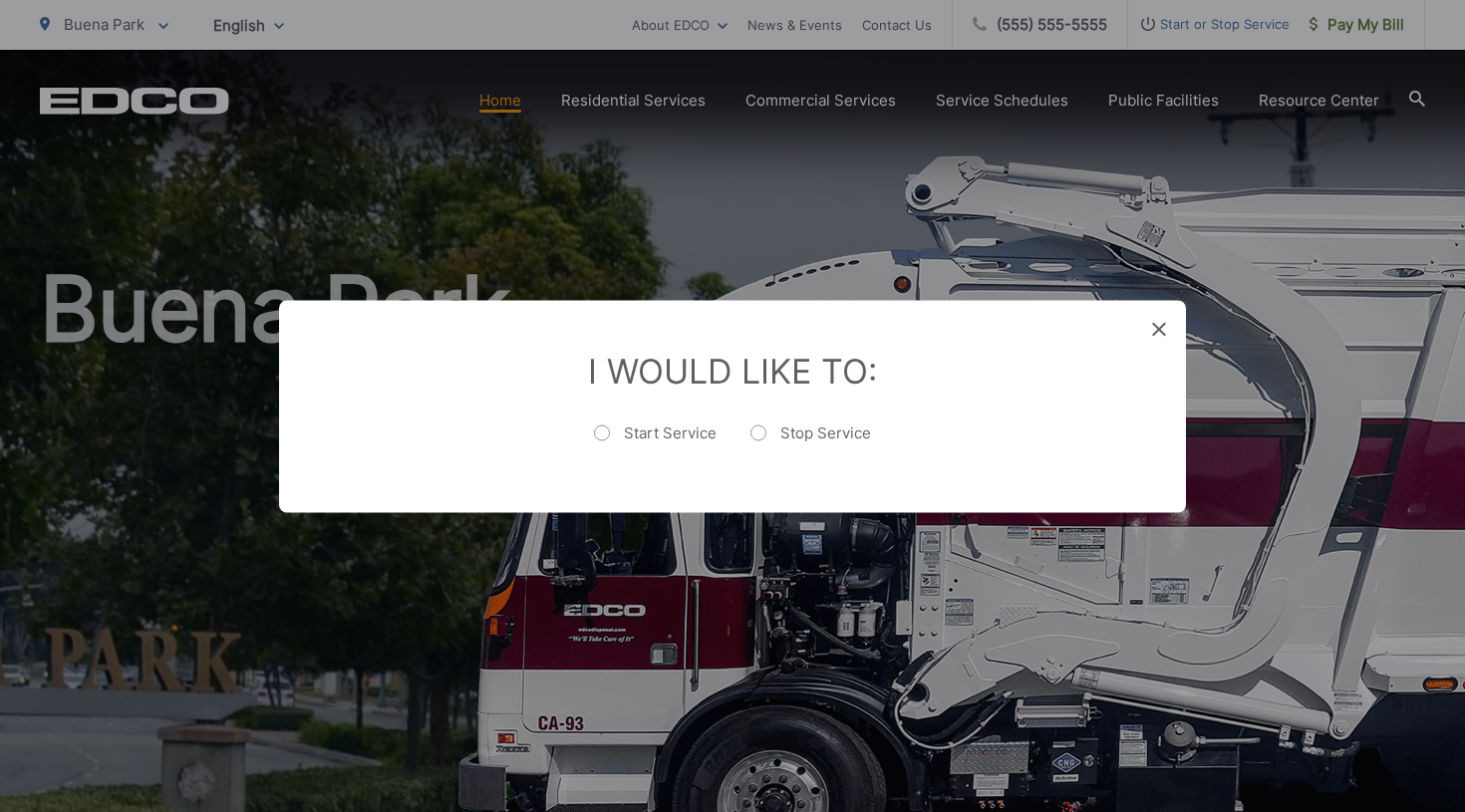 click on "Start Service" at bounding box center [655, 442] 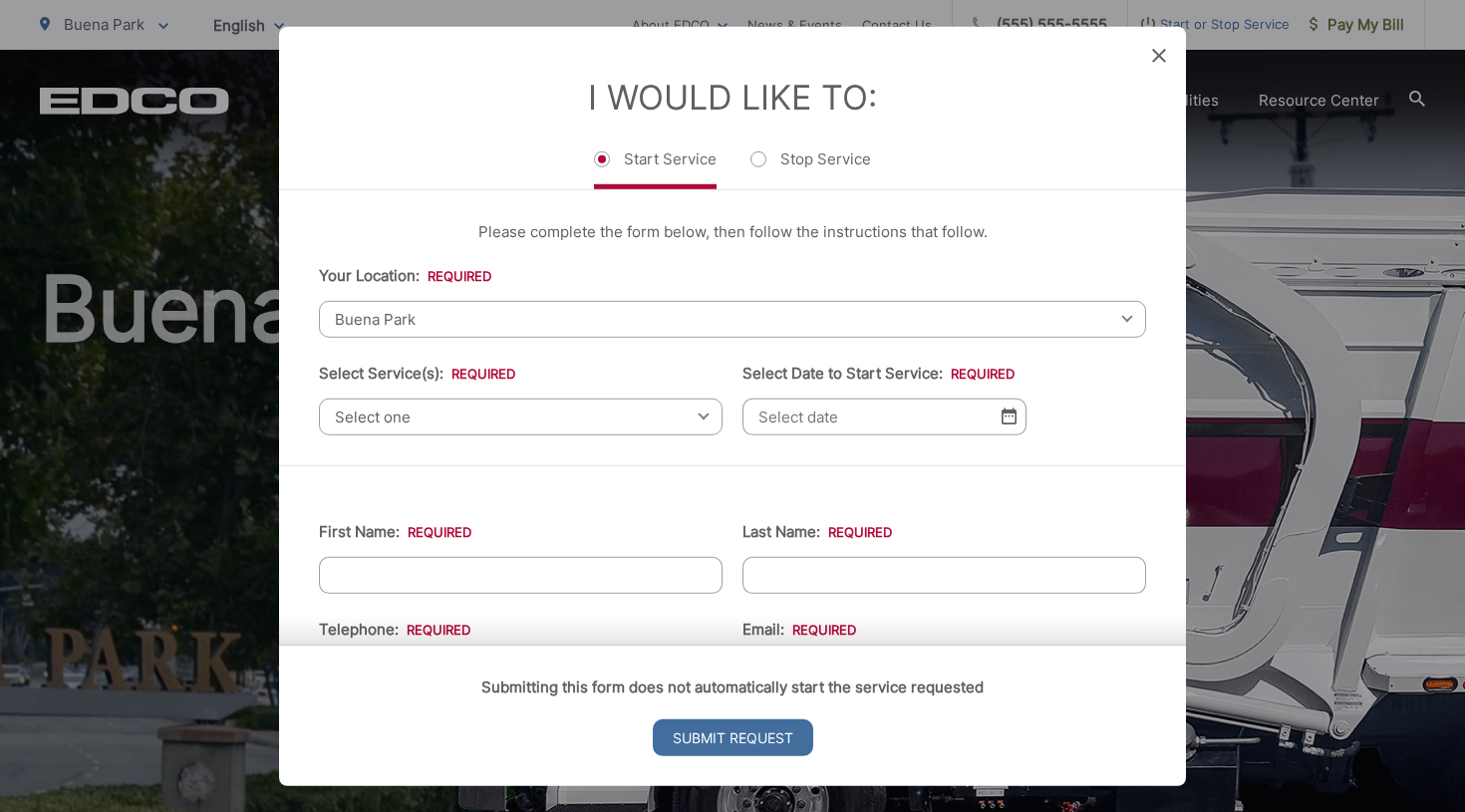 click on "Select one" at bounding box center (520, 415) 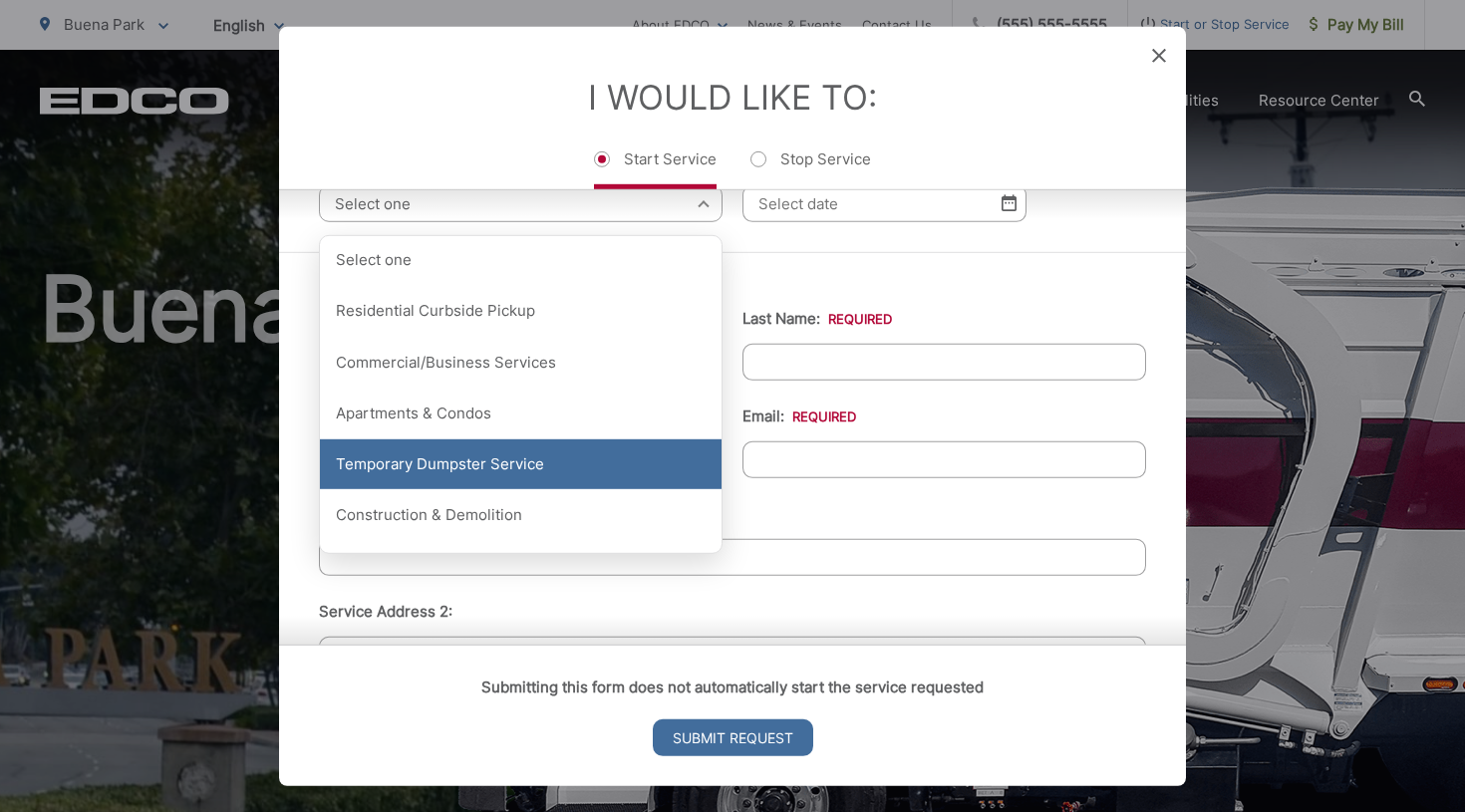 scroll, scrollTop: 216, scrollLeft: 0, axis: vertical 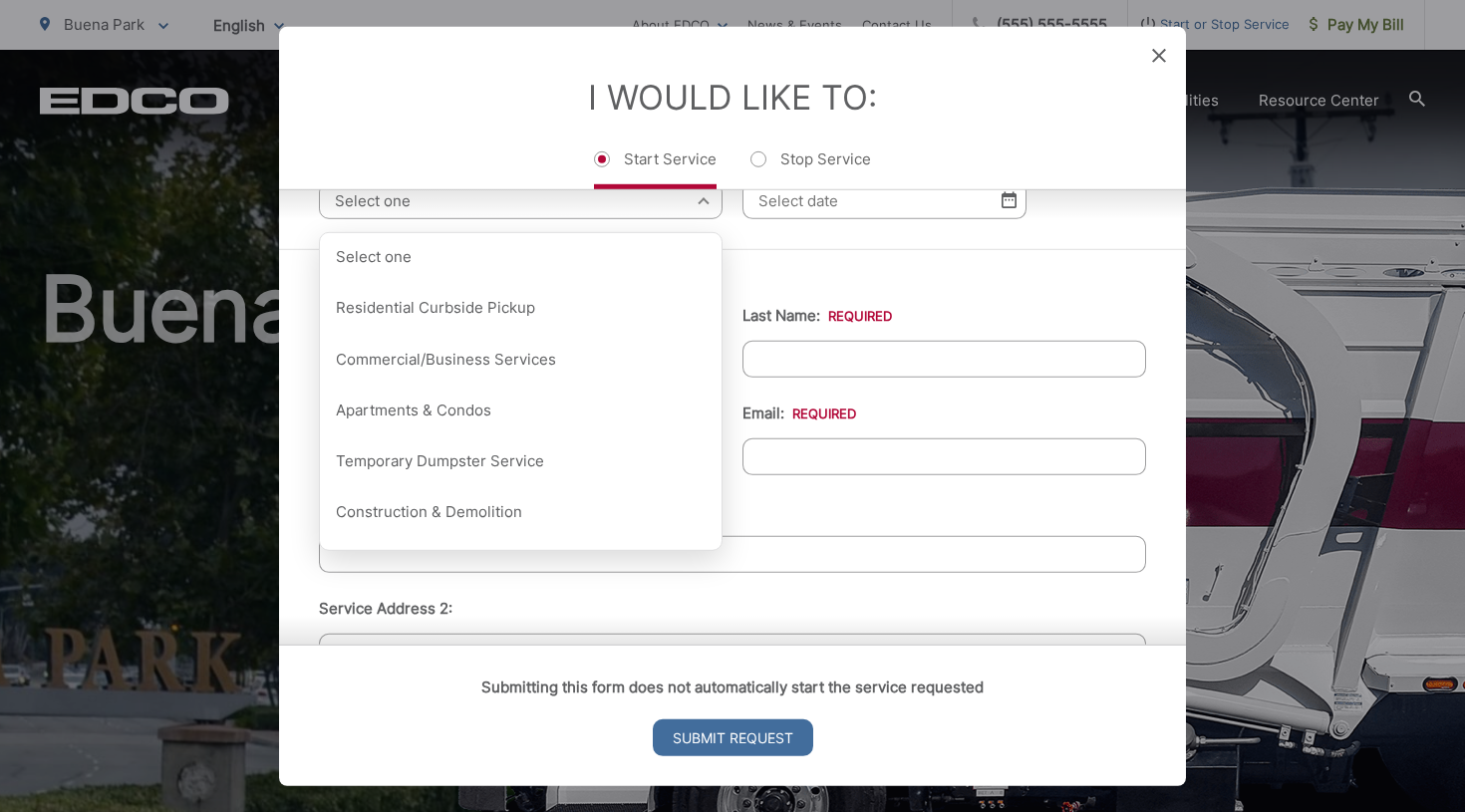 click on "First Name: * Last Name: * Telephone: * Email: *
Service Address 1: * Service Address 2: City: * Zip Code: * Billing Address: * Forwarding Address: * City: * Zip Code: * State: * Comments:" at bounding box center (732, 714) 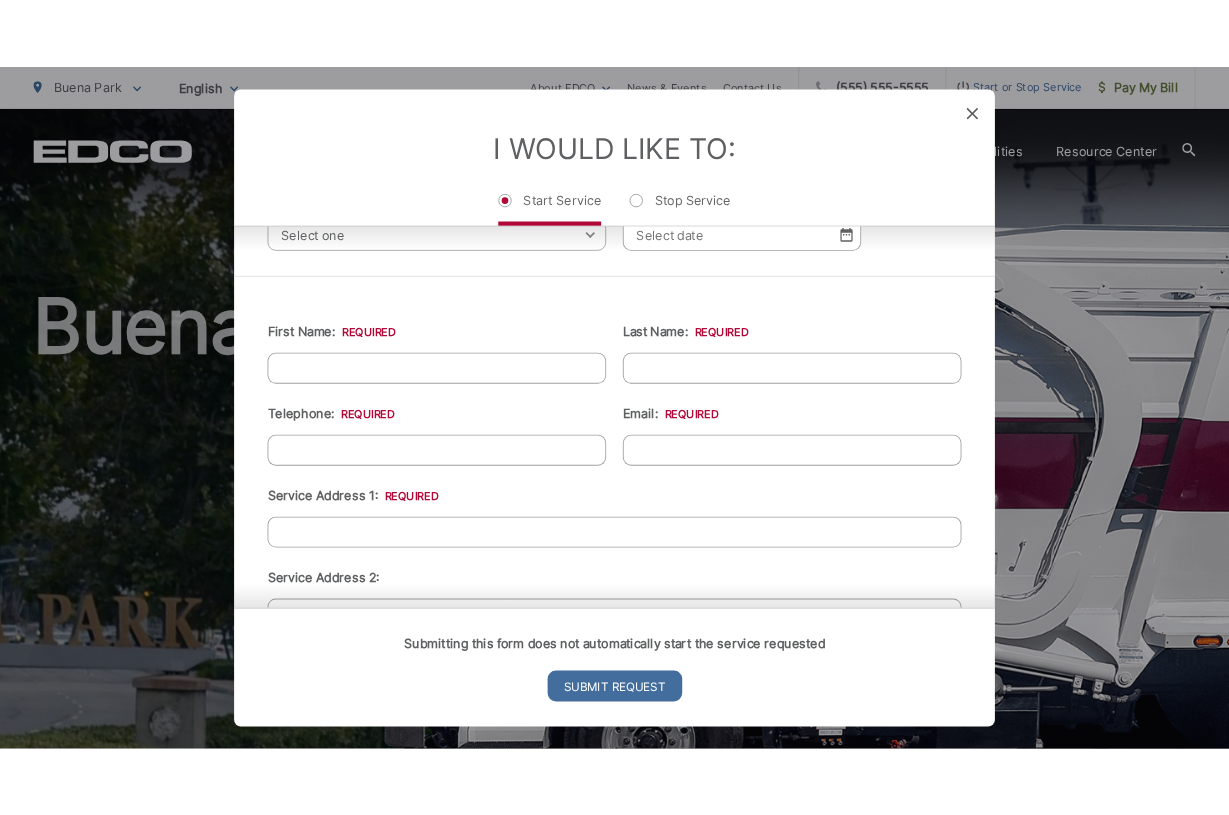 scroll, scrollTop: 470, scrollLeft: 0, axis: vertical 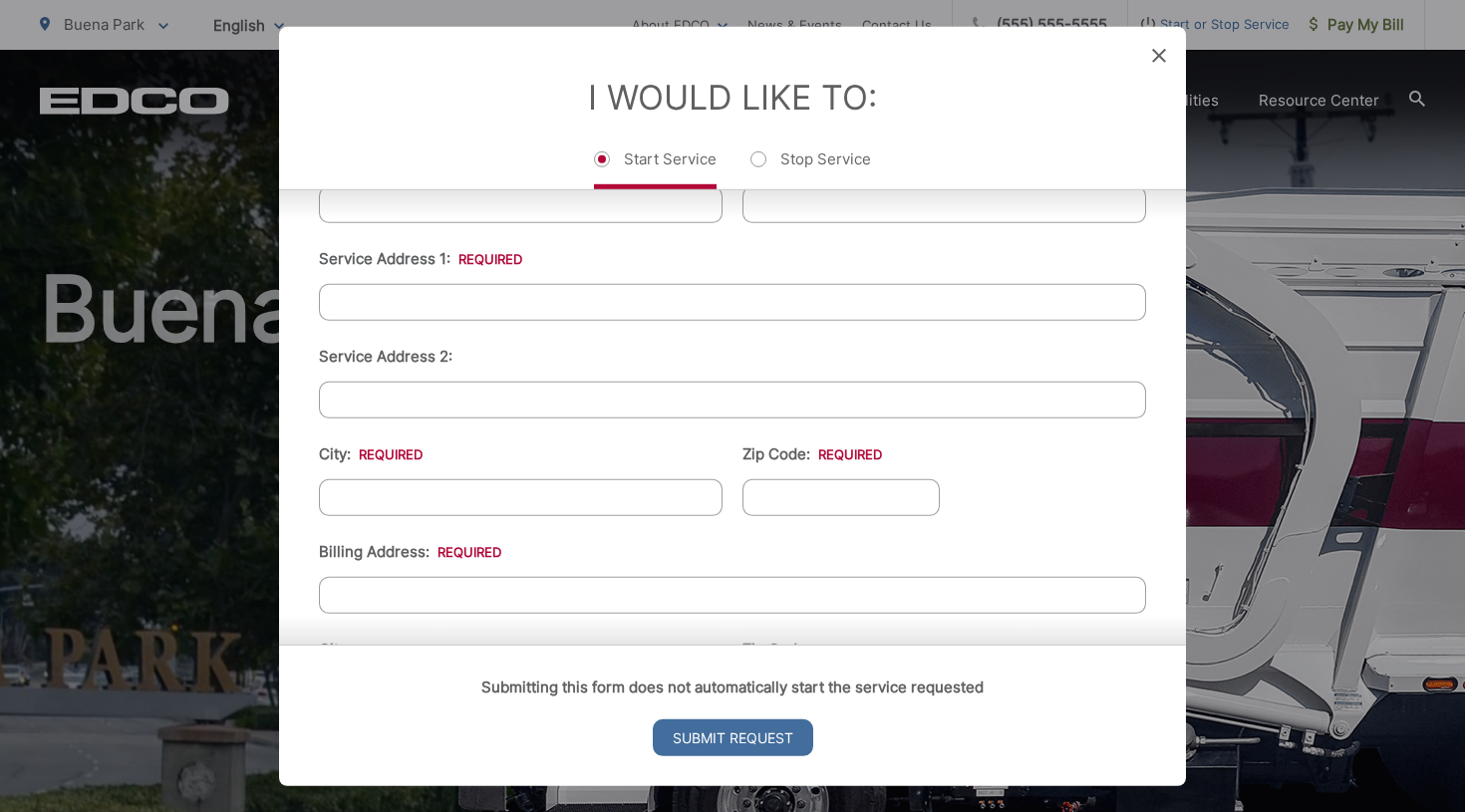 click at bounding box center [1159, 56] 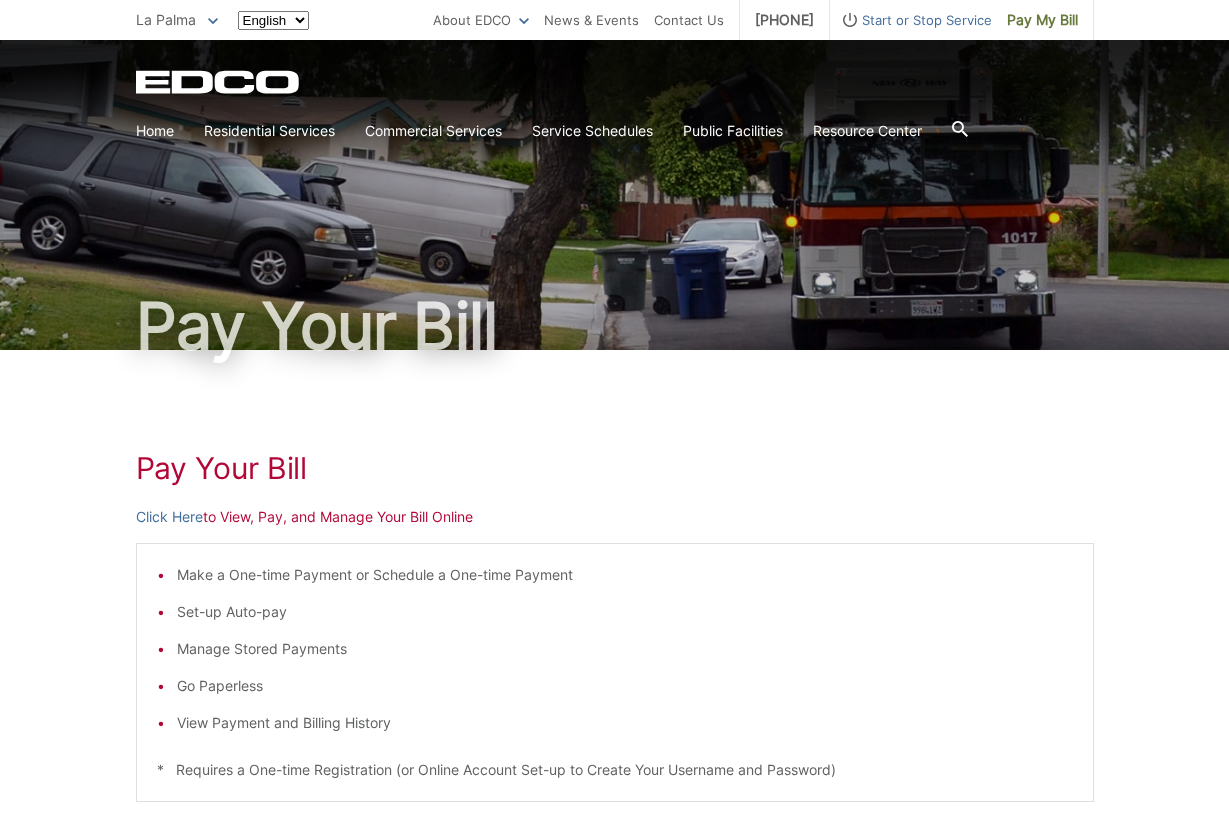 scroll, scrollTop: 0, scrollLeft: 0, axis: both 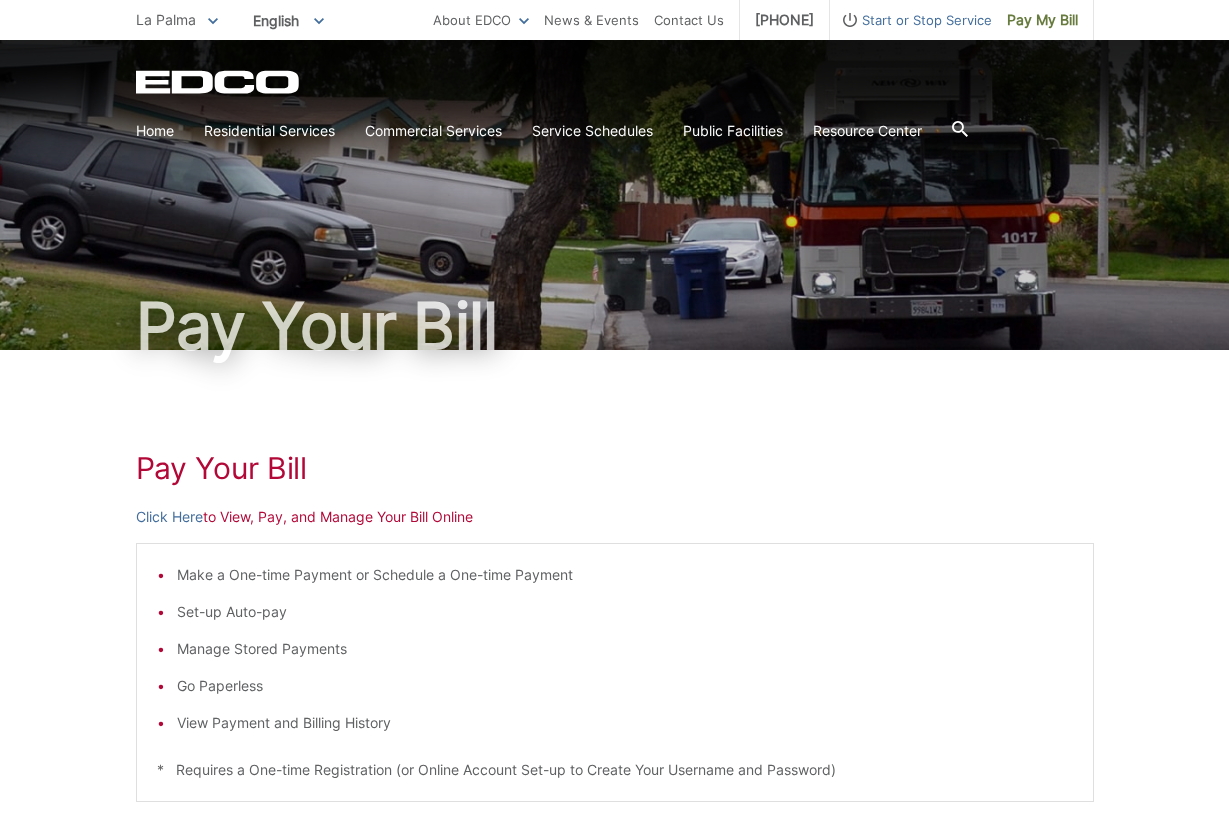 click on "Pay Your Bill
Click Here  to View, Pay, and Manage Your Bill Online
Make a One-time Payment or Schedule a One-time Payment
Set-up Auto-pay
Manage Stored Payments
Go Paperless
View Payment and Billing History
*   Requires a One-time Registration (or Online Account Set-up to Create Your Username and Password)
- OR -
Click Here  to Make a One-time Payment Only Online
Make a One-time Payment Only
*   DOES NOT Require a One-time Registration (or Online Account Set-up)" at bounding box center (615, 753) 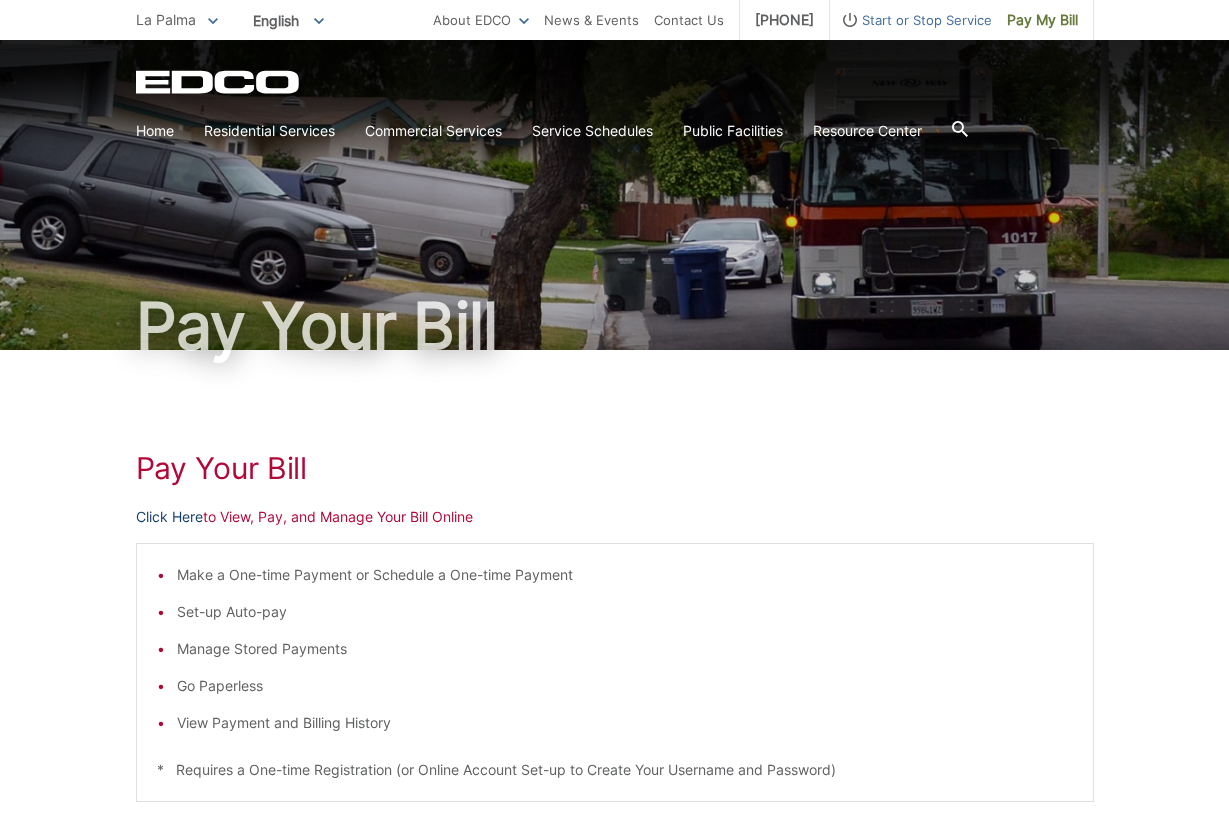 click on "Click Here" at bounding box center (169, 517) 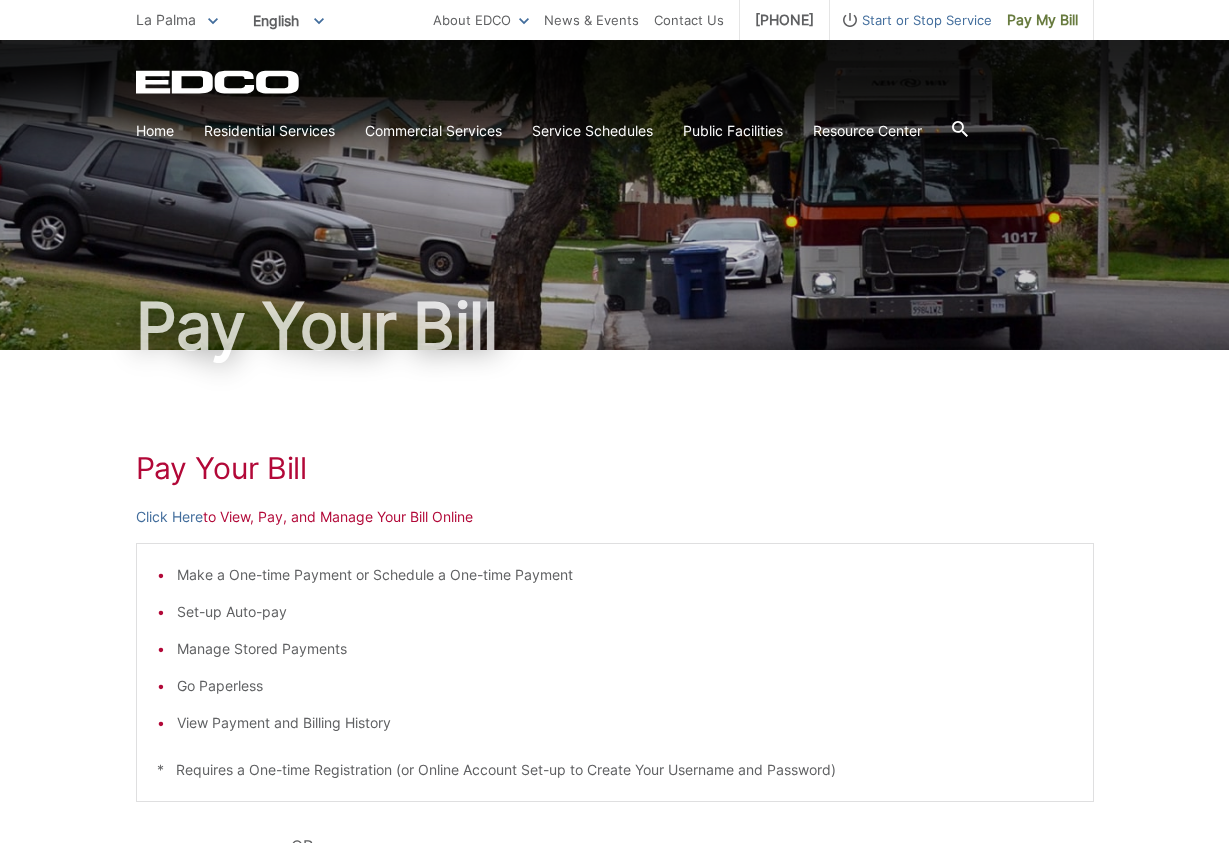 scroll, scrollTop: 0, scrollLeft: 0, axis: both 